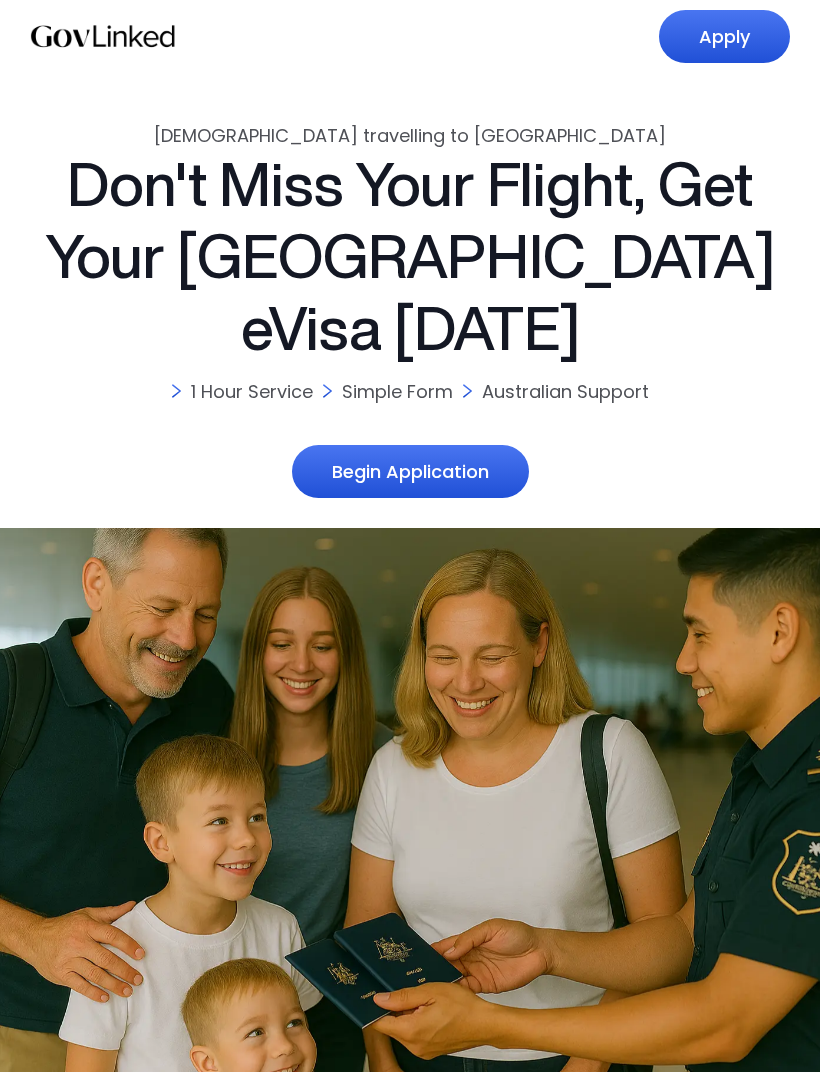 scroll, scrollTop: 0, scrollLeft: 0, axis: both 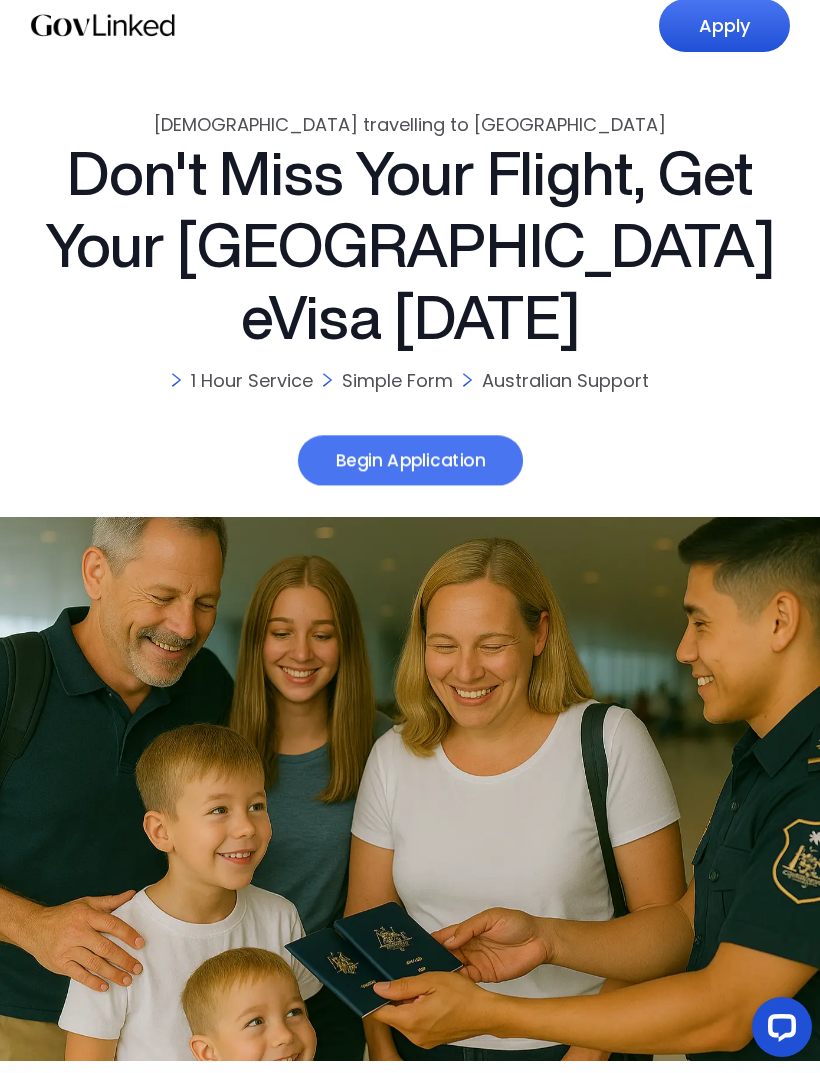 click on "Begin Application" at bounding box center [409, 460] 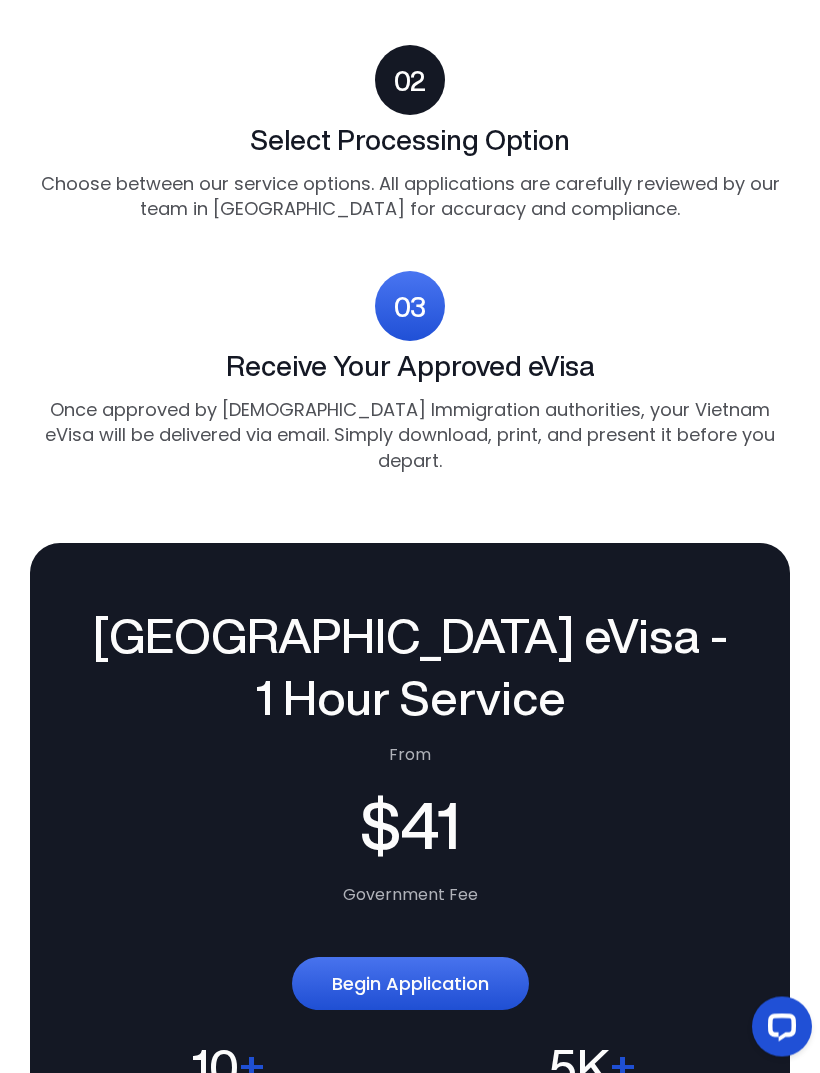 scroll, scrollTop: 2500, scrollLeft: 0, axis: vertical 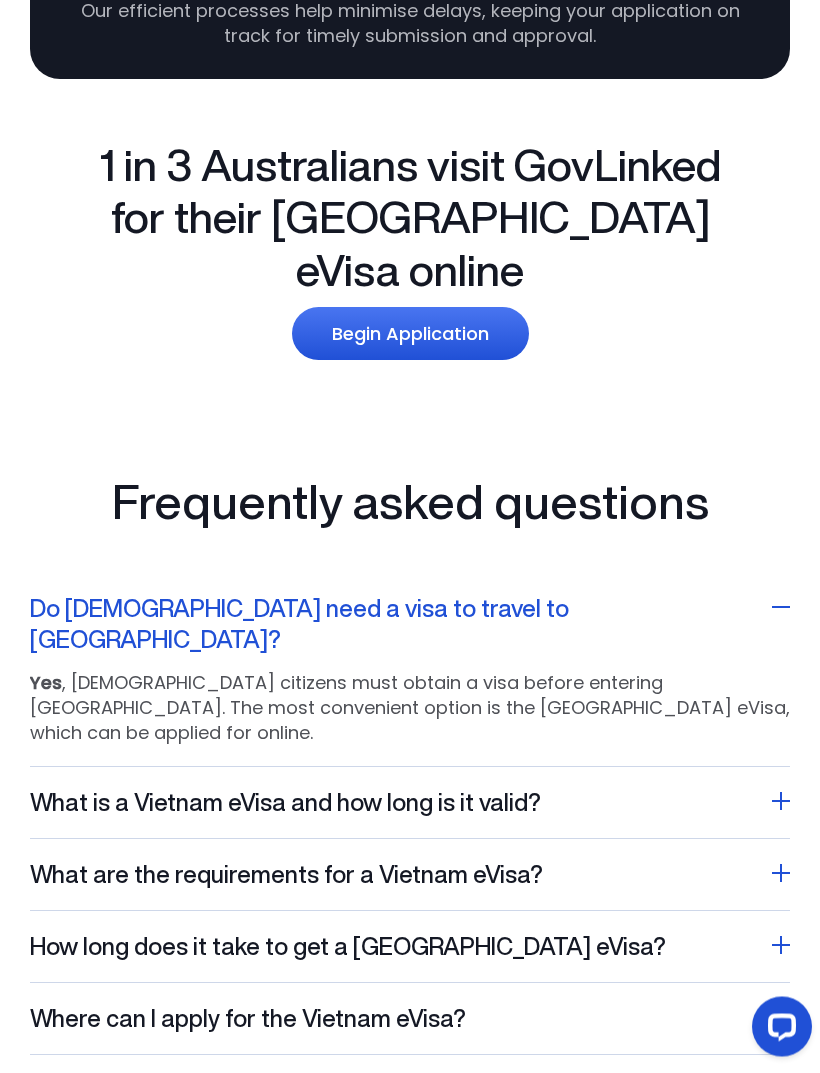 click on "What is a Vietnam eVisa and how long is it valid?" at bounding box center (285, 803) 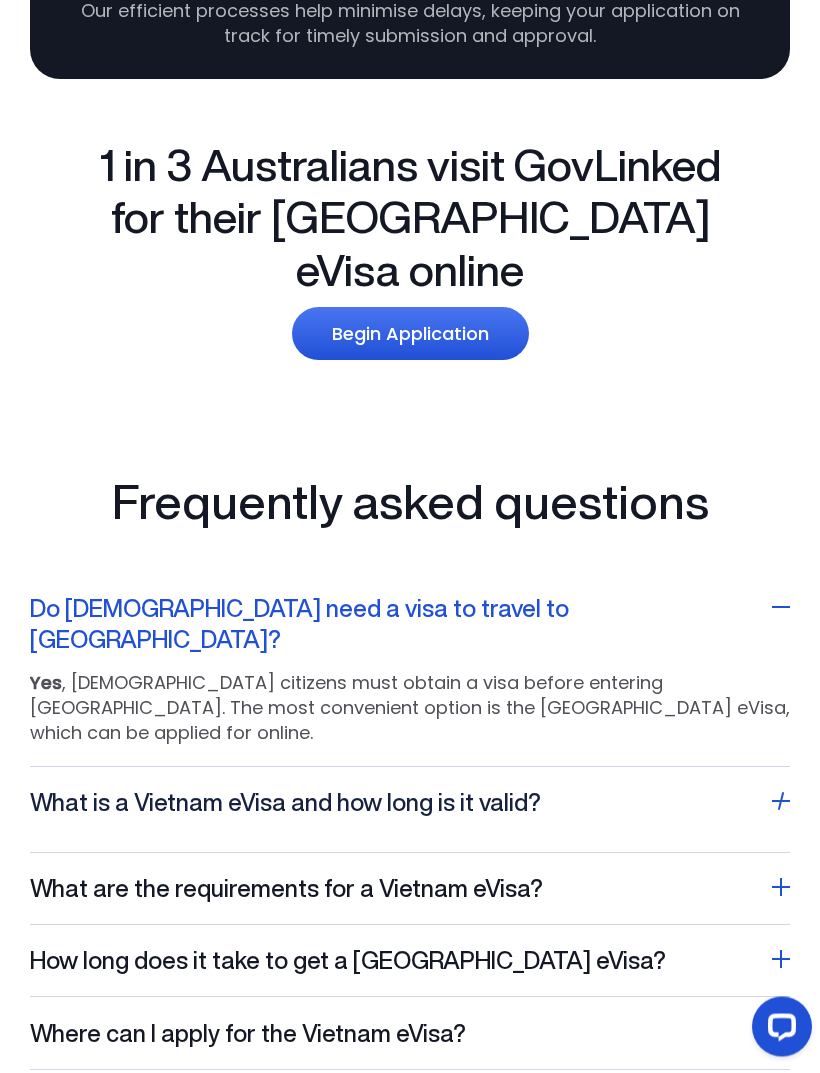 scroll, scrollTop: 3839, scrollLeft: 0, axis: vertical 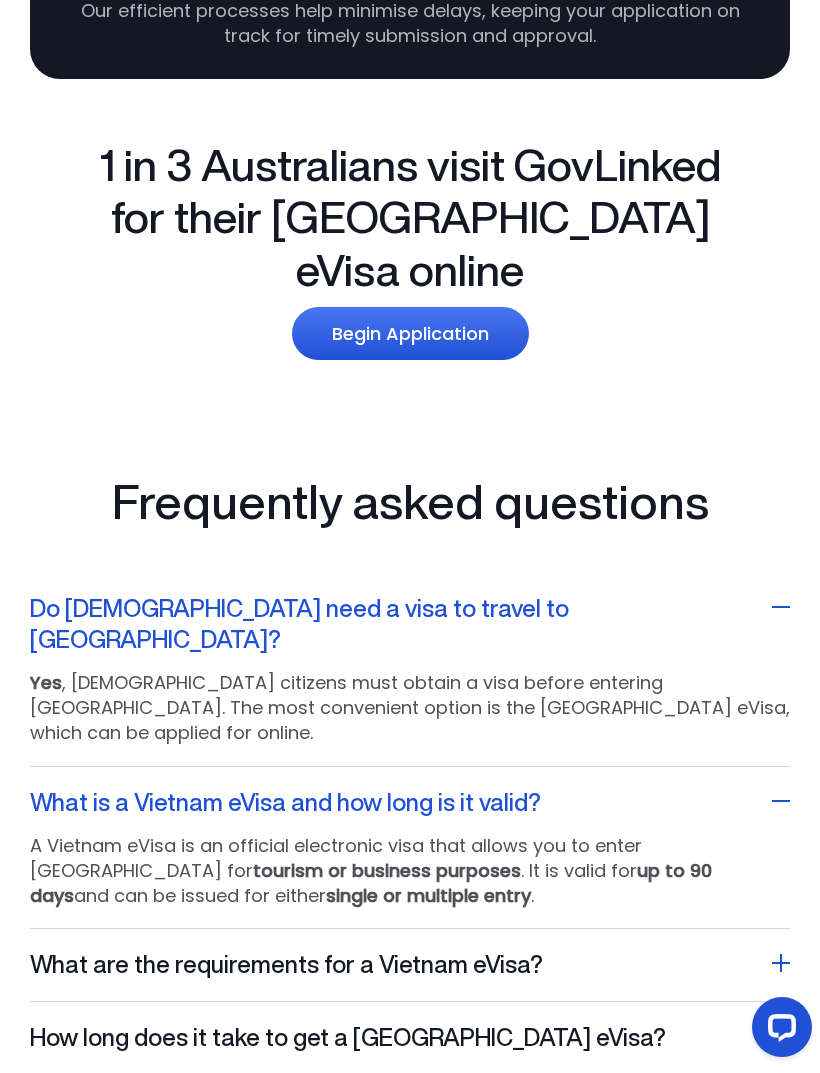 click on "What is a Vietnam eVisa and how long is it valid?" at bounding box center [285, 802] 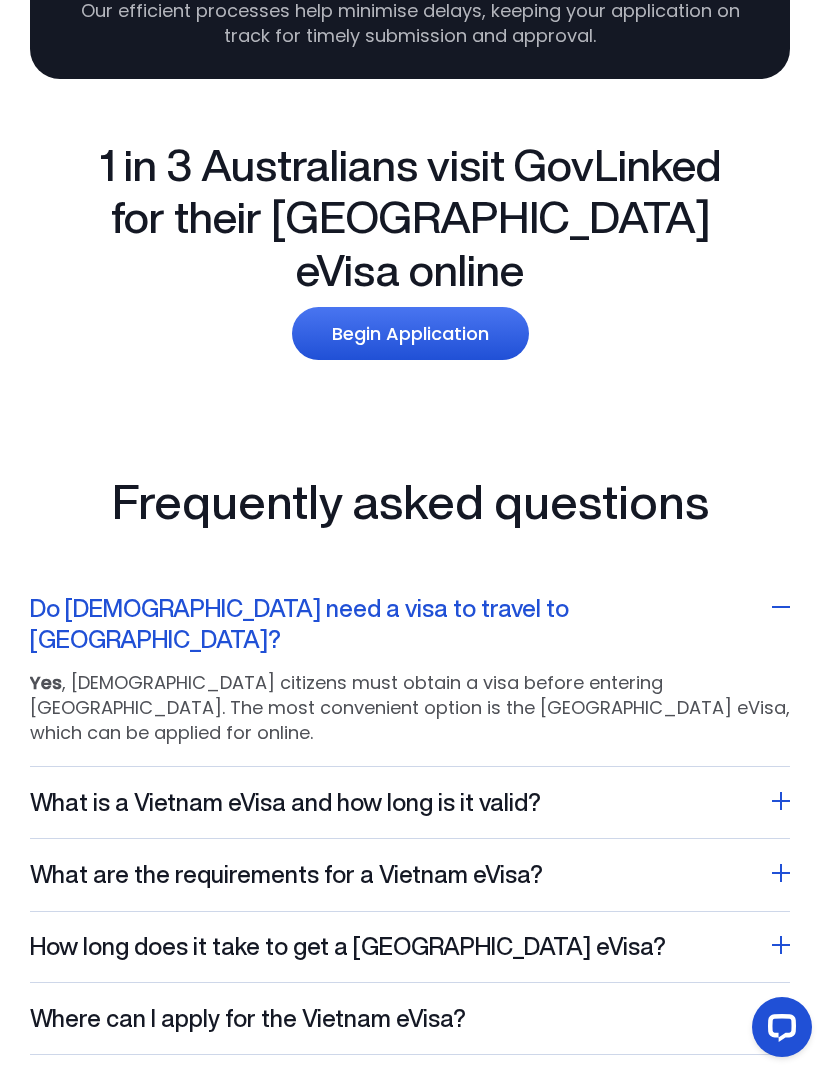 click on "What are the requirements for a Vietnam eVisa?" at bounding box center (286, 874) 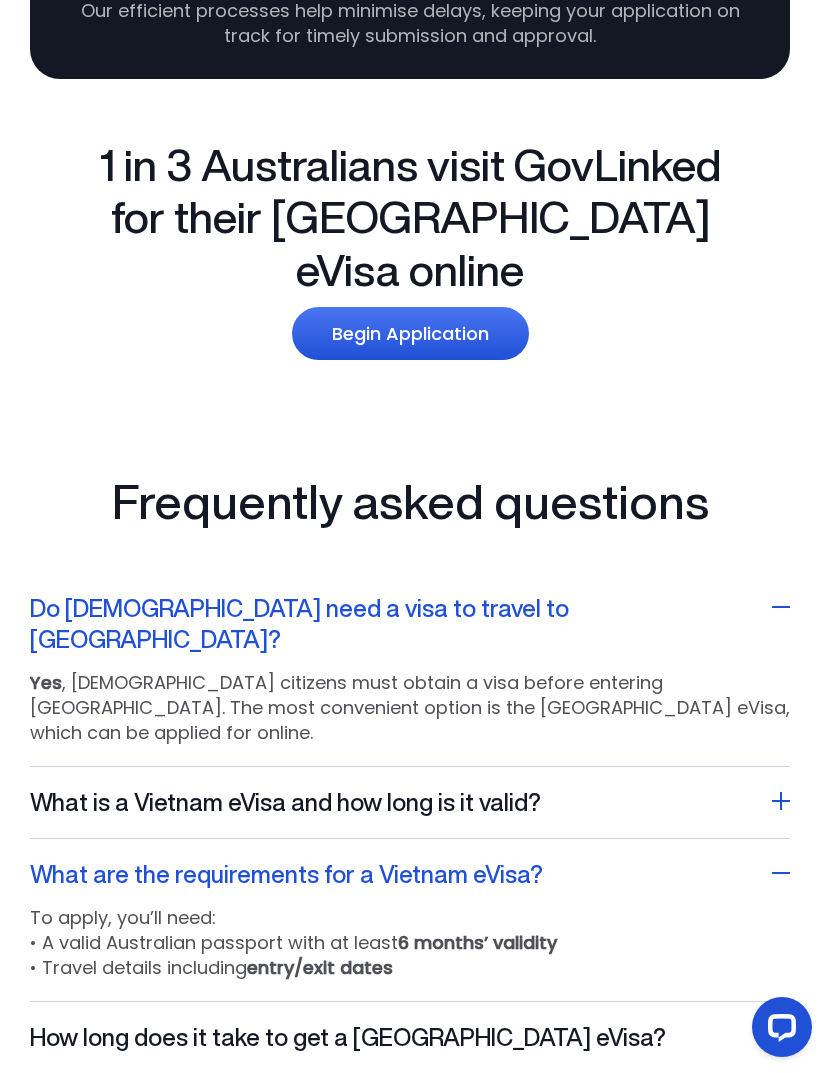 click on "What are the requirements for a Vietnam eVisa?" at bounding box center (286, 874) 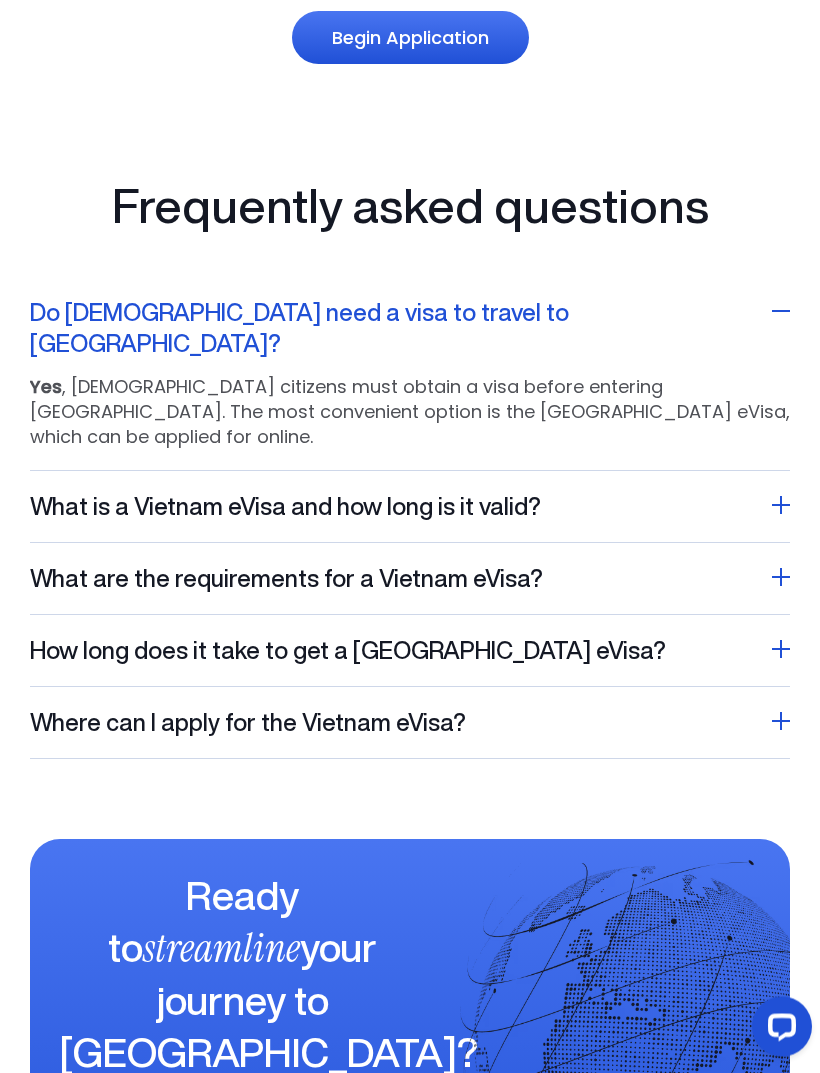 scroll, scrollTop: 4148, scrollLeft: 0, axis: vertical 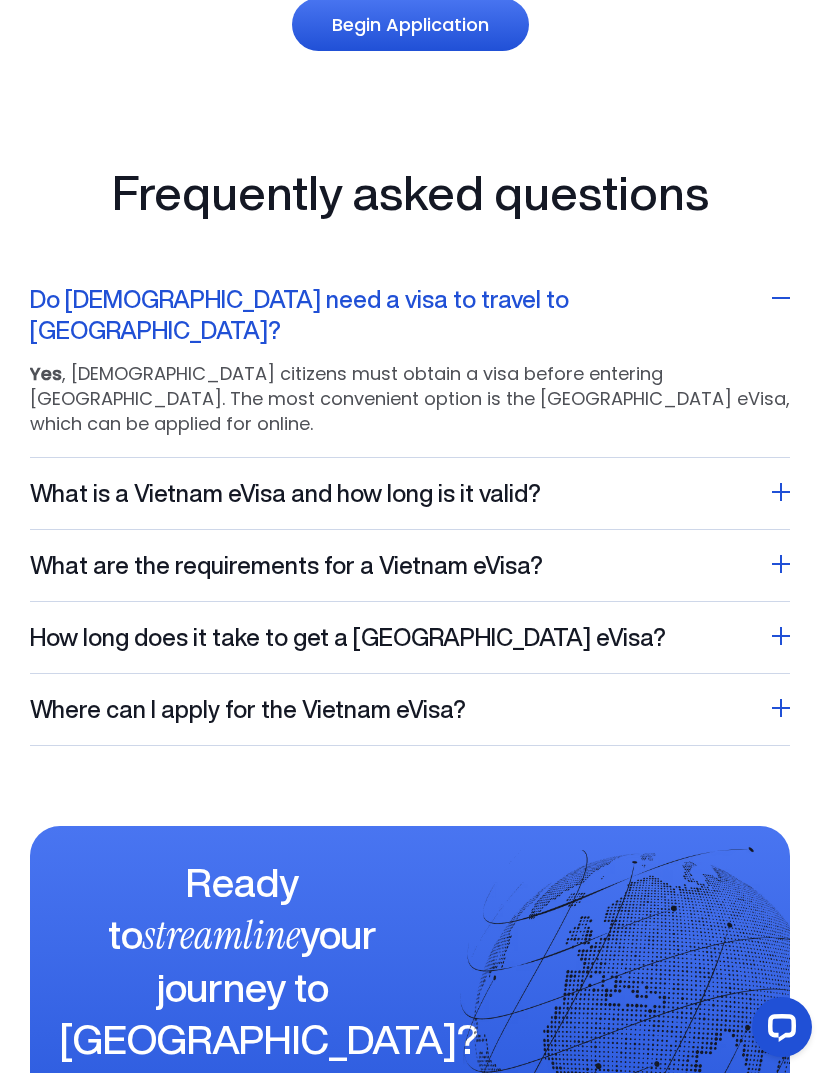click on "How long does it take to get a Vietnam eVisa?" at bounding box center [348, 637] 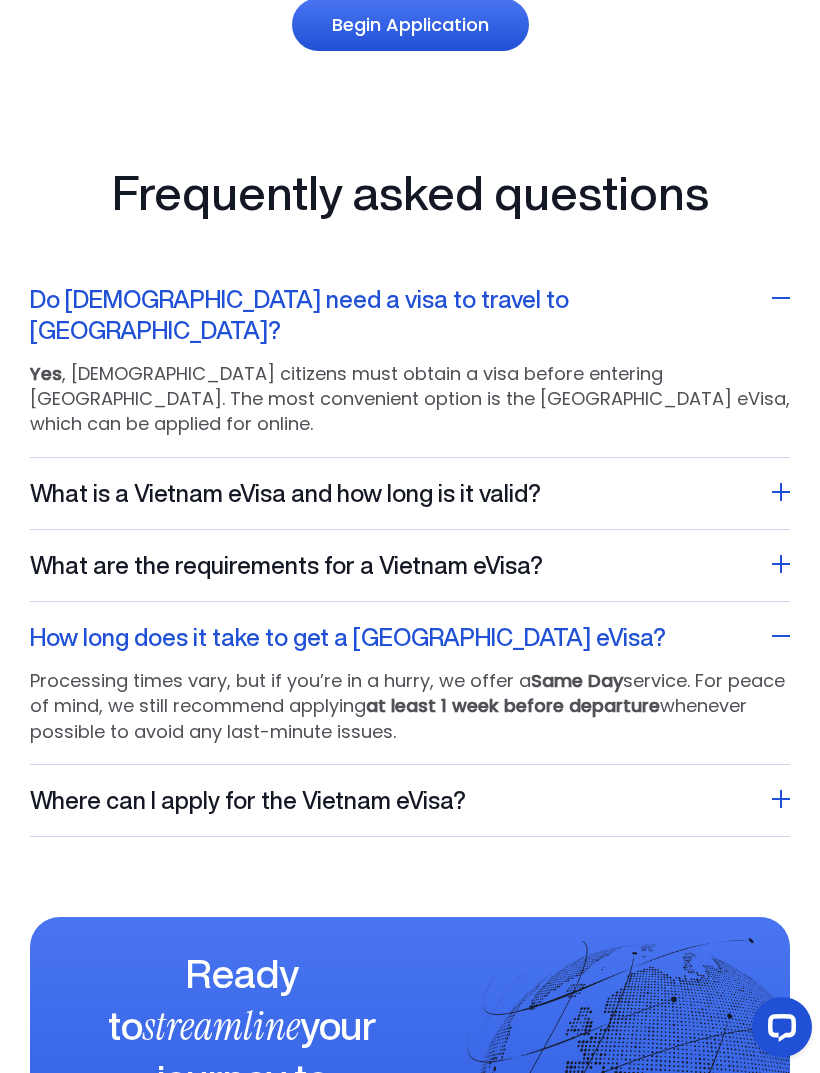 click on "How long does it take to get a Vietnam eVisa?" at bounding box center [348, 637] 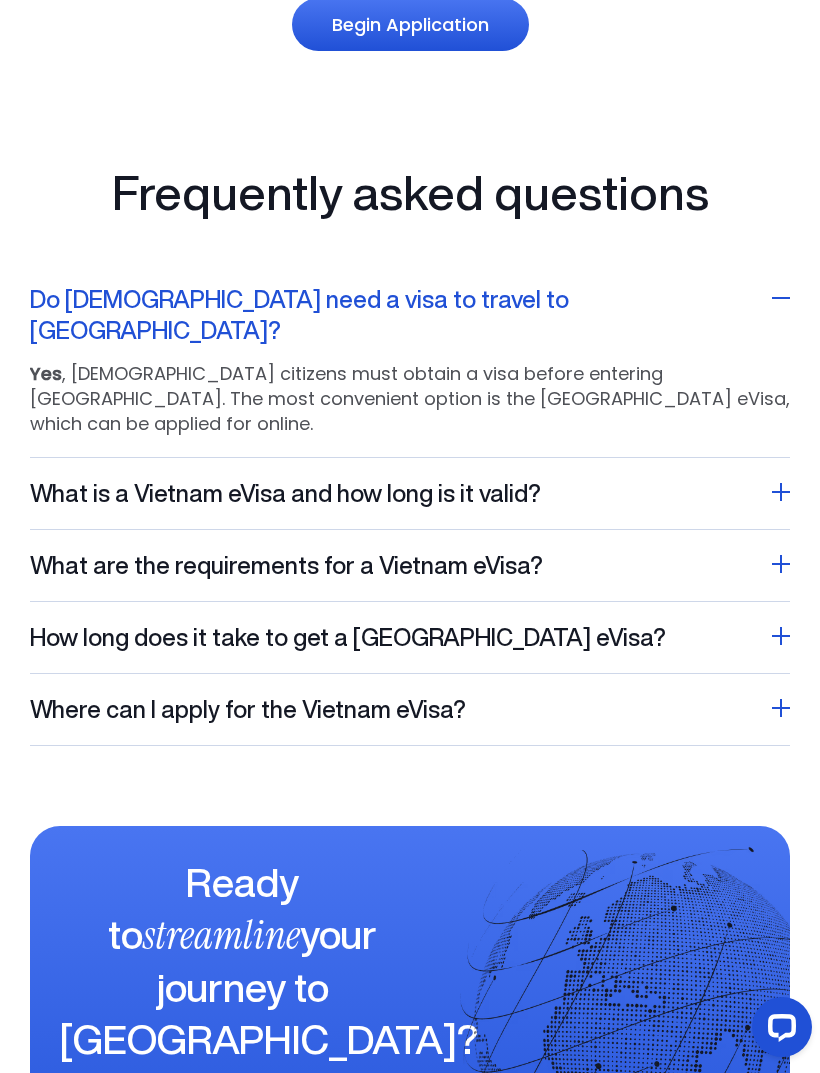 click on "Where can I apply for the Vietnam eVisa?" at bounding box center [248, 709] 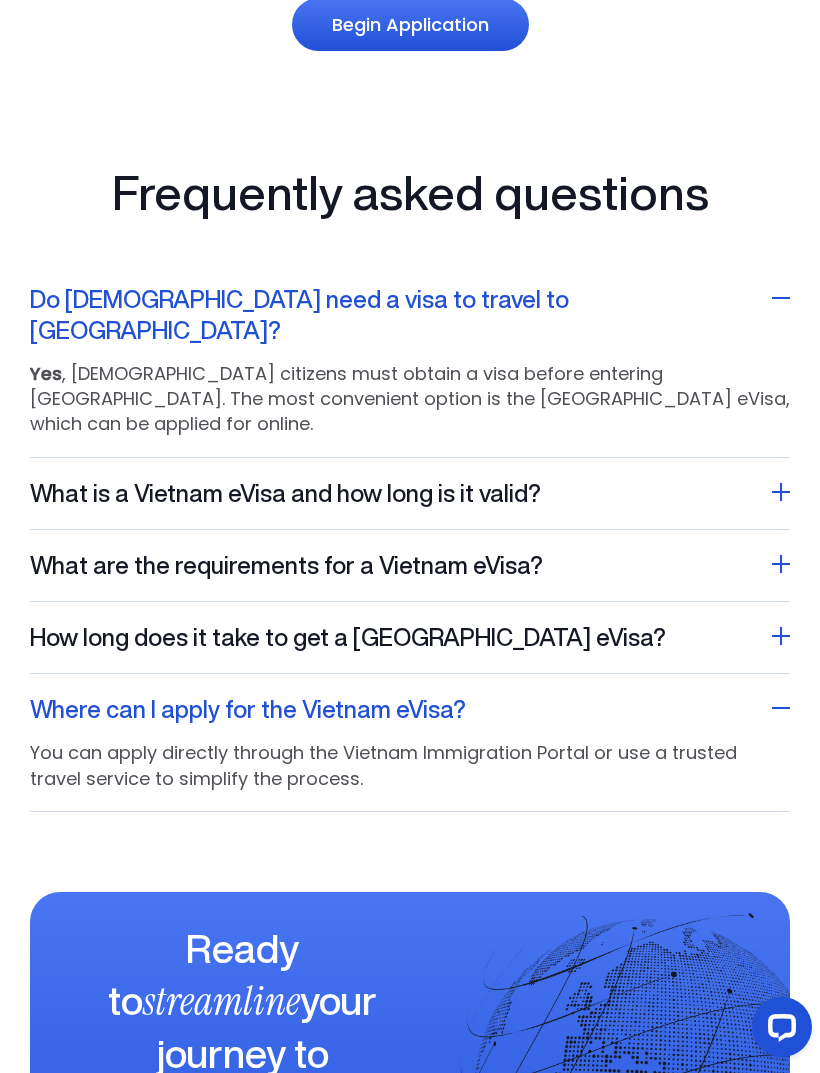 click on "Where can I apply for the Vietnam eVisa?" at bounding box center (248, 709) 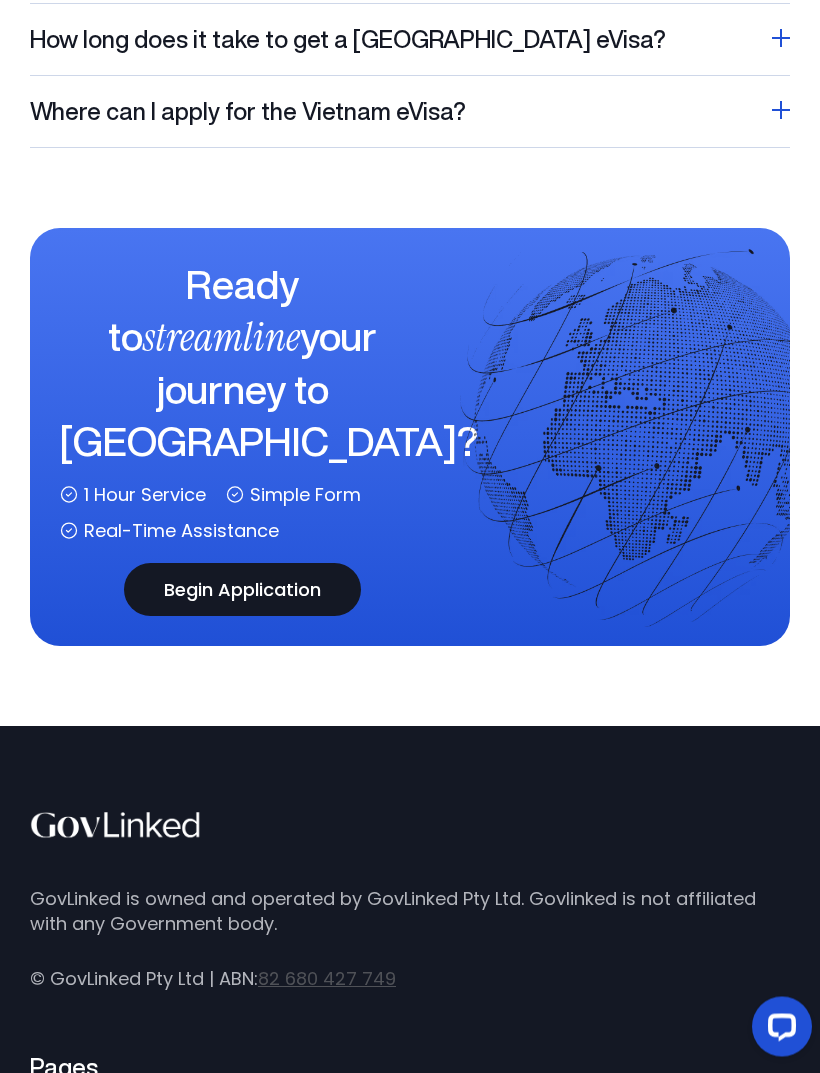 scroll, scrollTop: 4746, scrollLeft: 0, axis: vertical 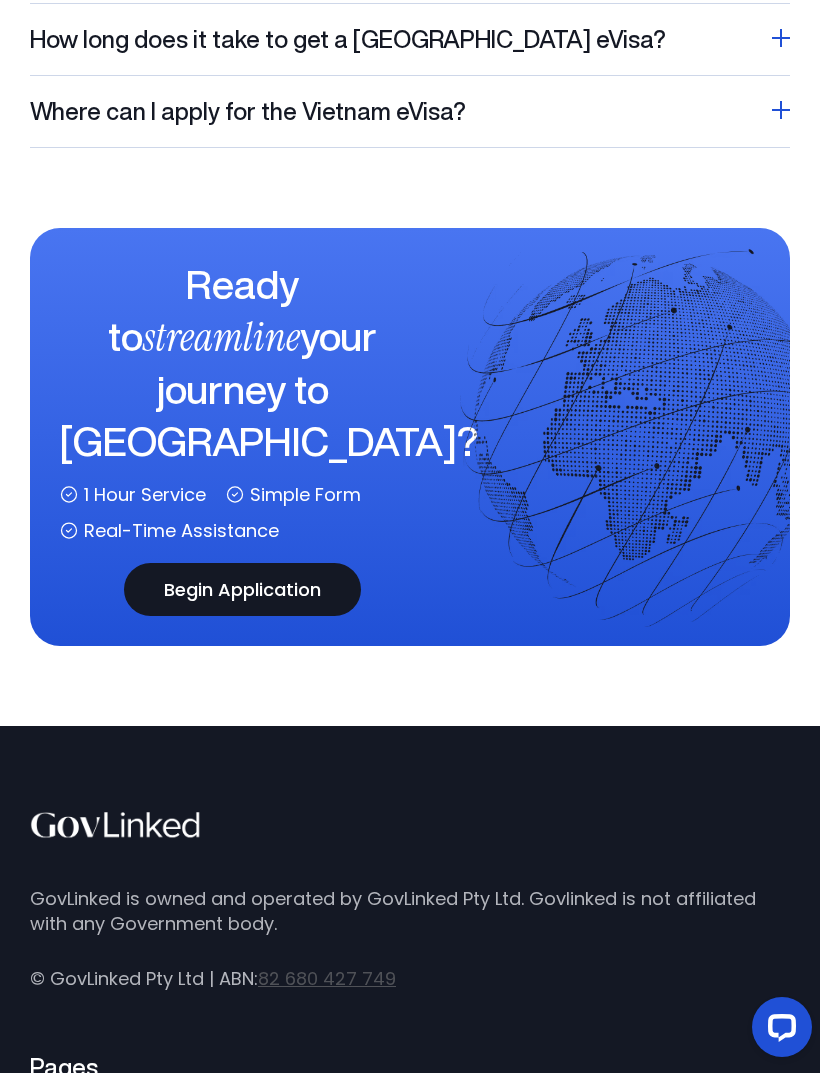 click on "About" at bounding box center (57, 1148) 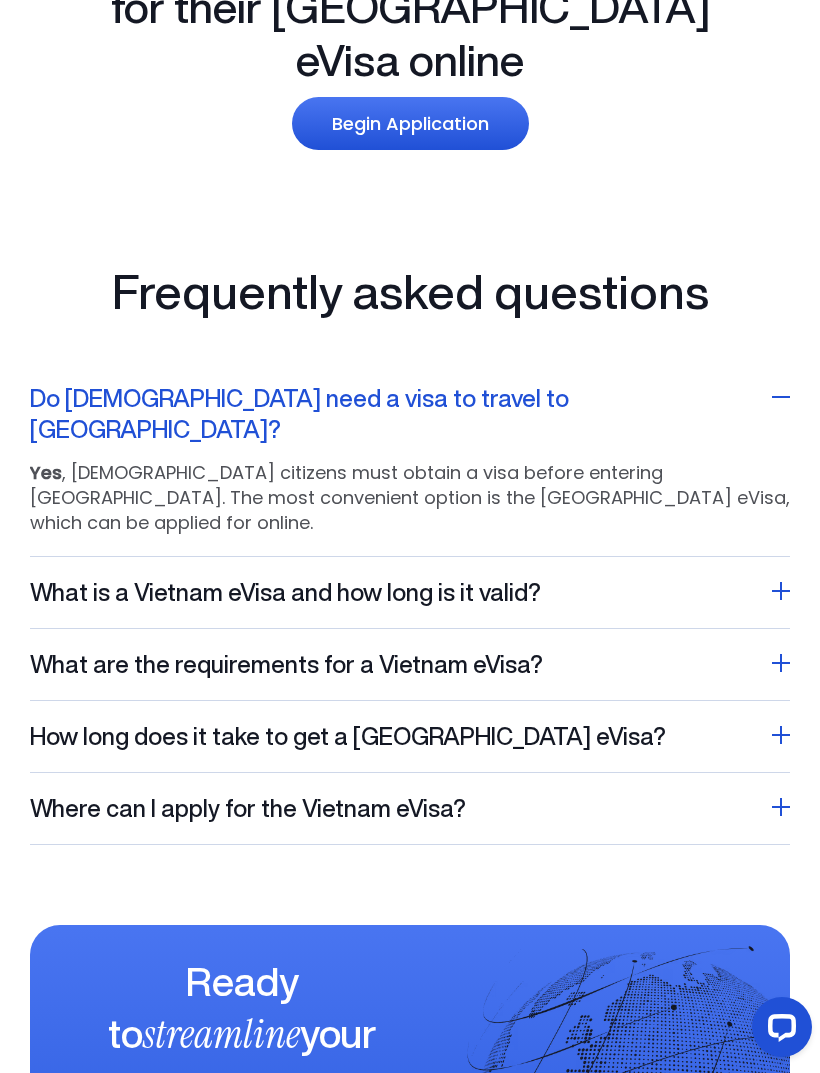 scroll, scrollTop: 4020, scrollLeft: 0, axis: vertical 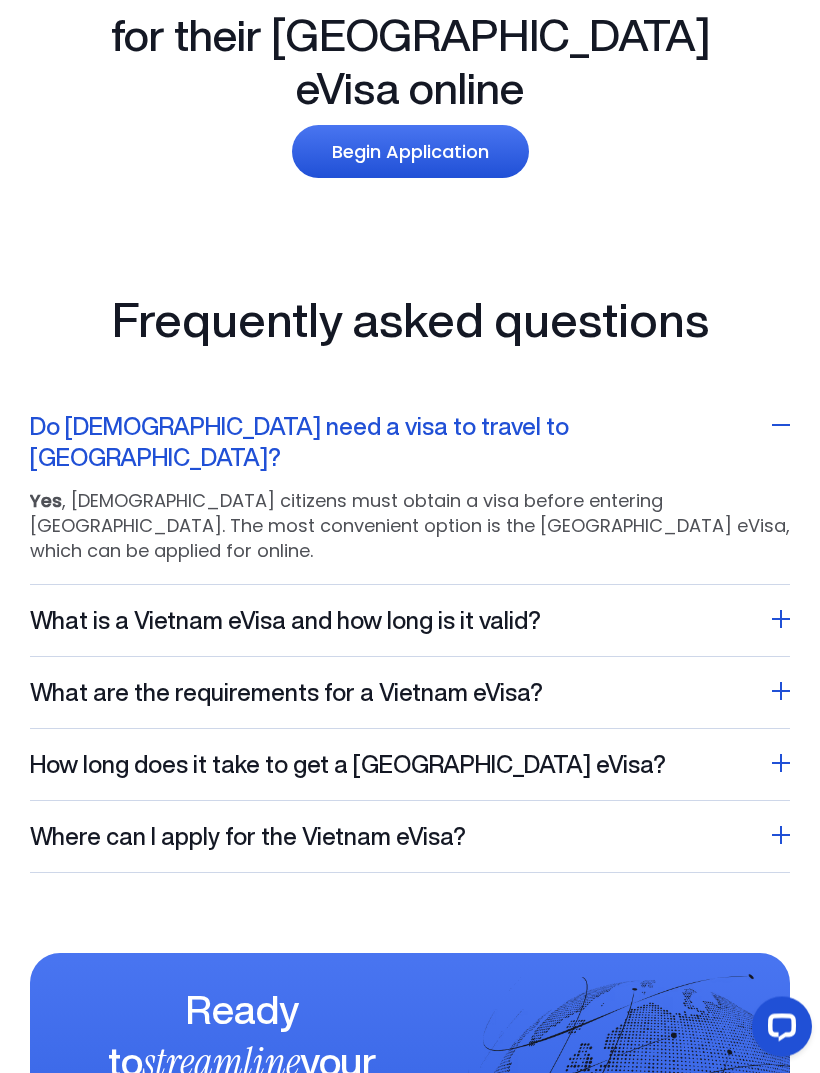 click at bounding box center [781, 620] 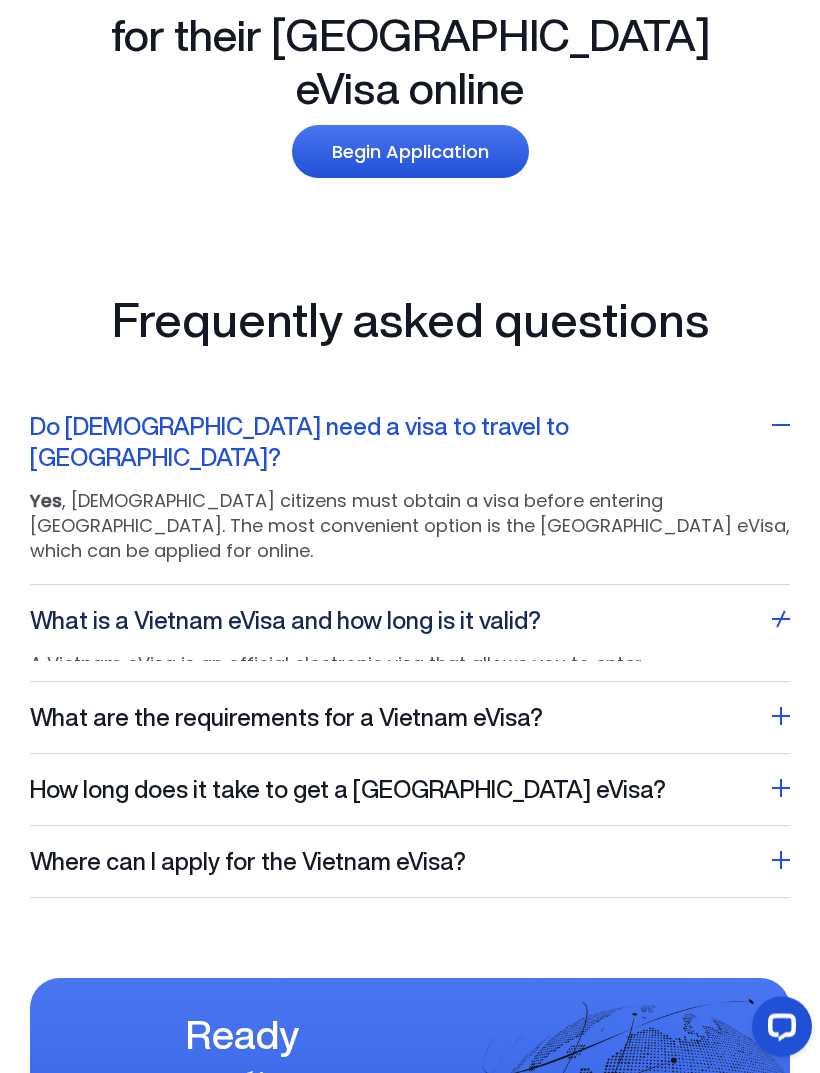 scroll, scrollTop: 4021, scrollLeft: 0, axis: vertical 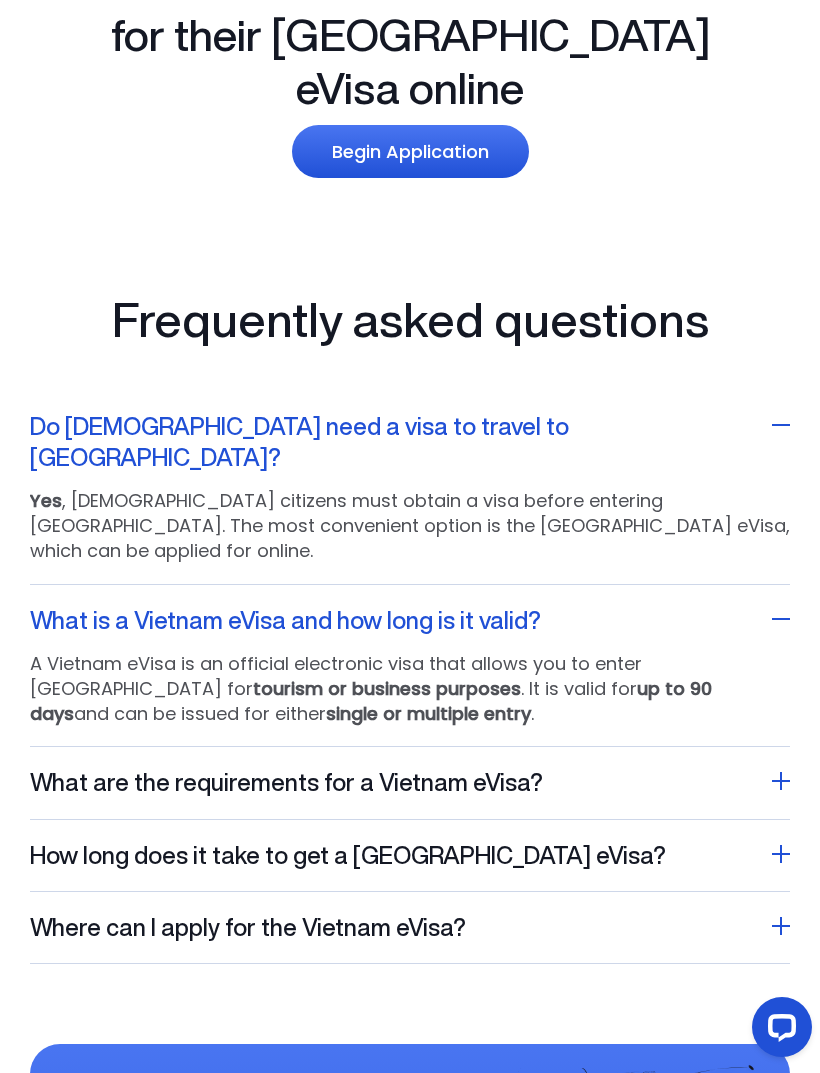 click on "What are the requirements for a Vietnam eVisa?" at bounding box center [410, 782] 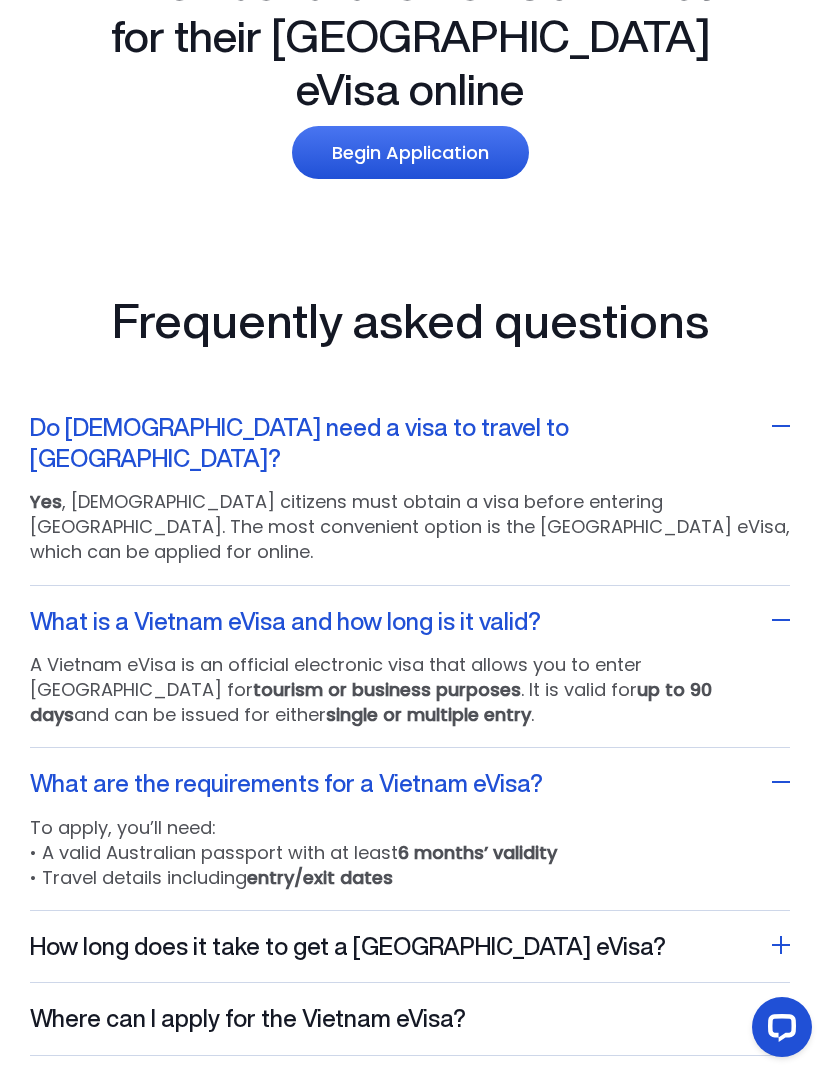 scroll, scrollTop: 4017, scrollLeft: 0, axis: vertical 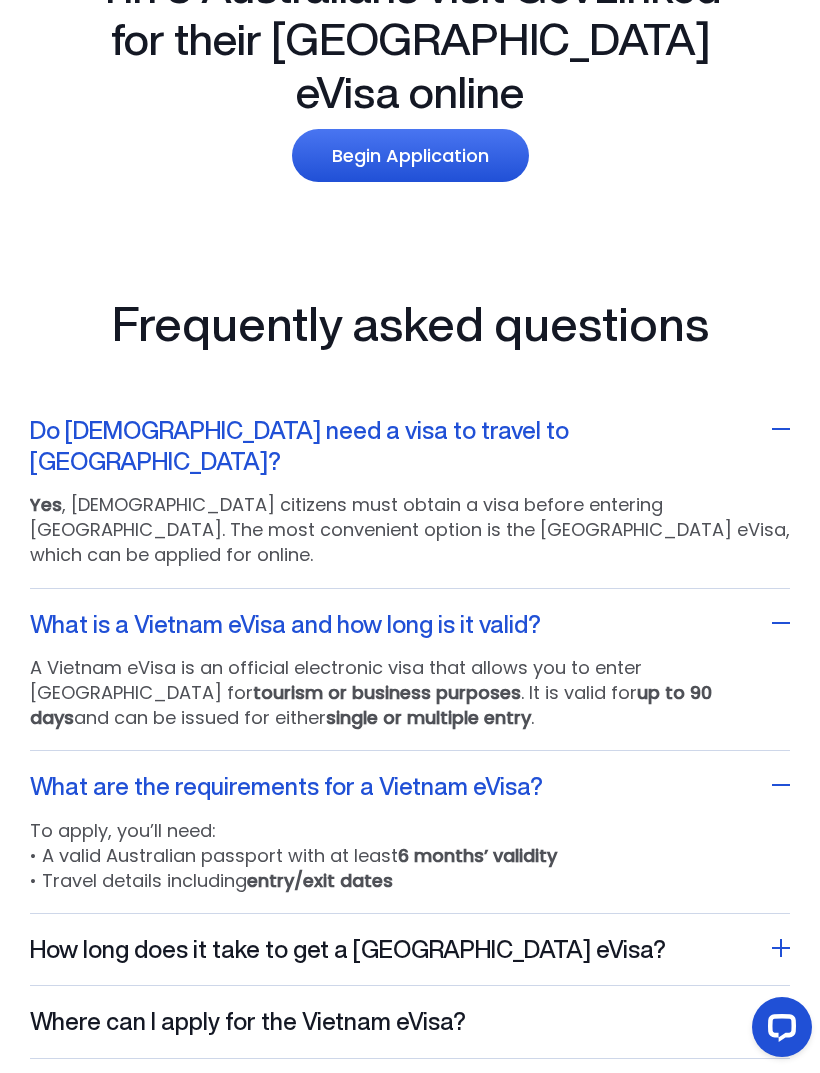 click at bounding box center (781, 948) 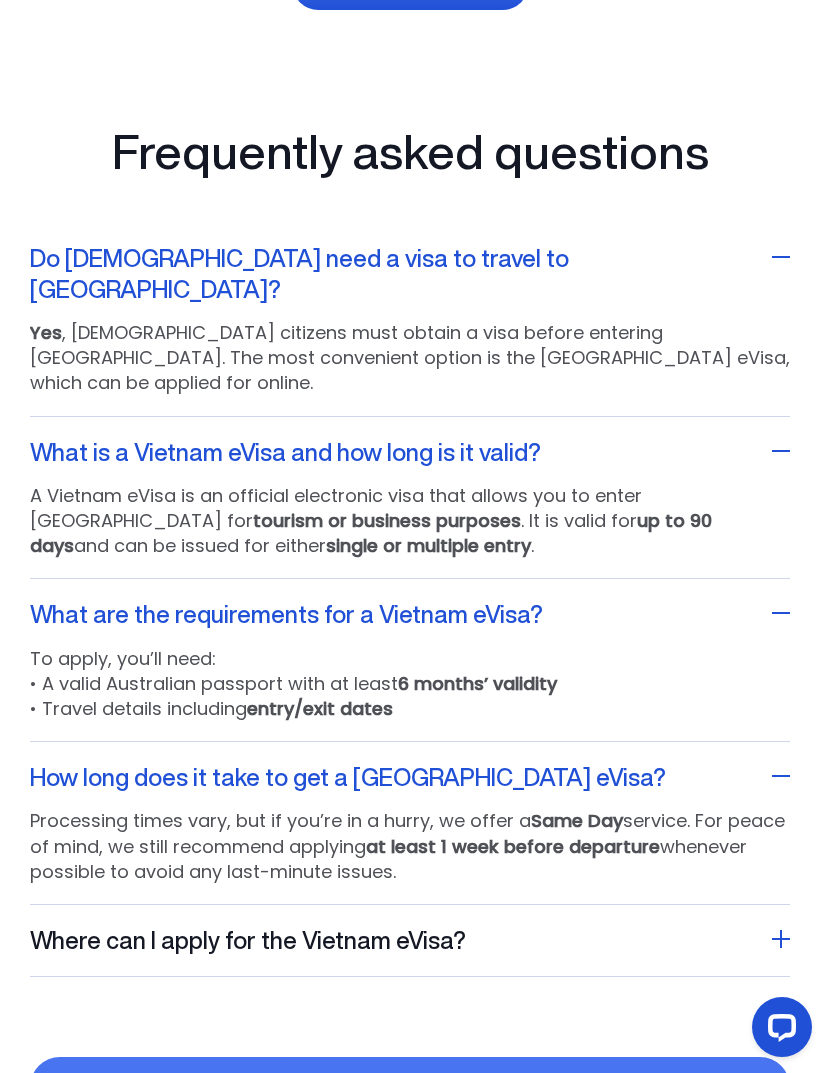 scroll, scrollTop: 4201, scrollLeft: 0, axis: vertical 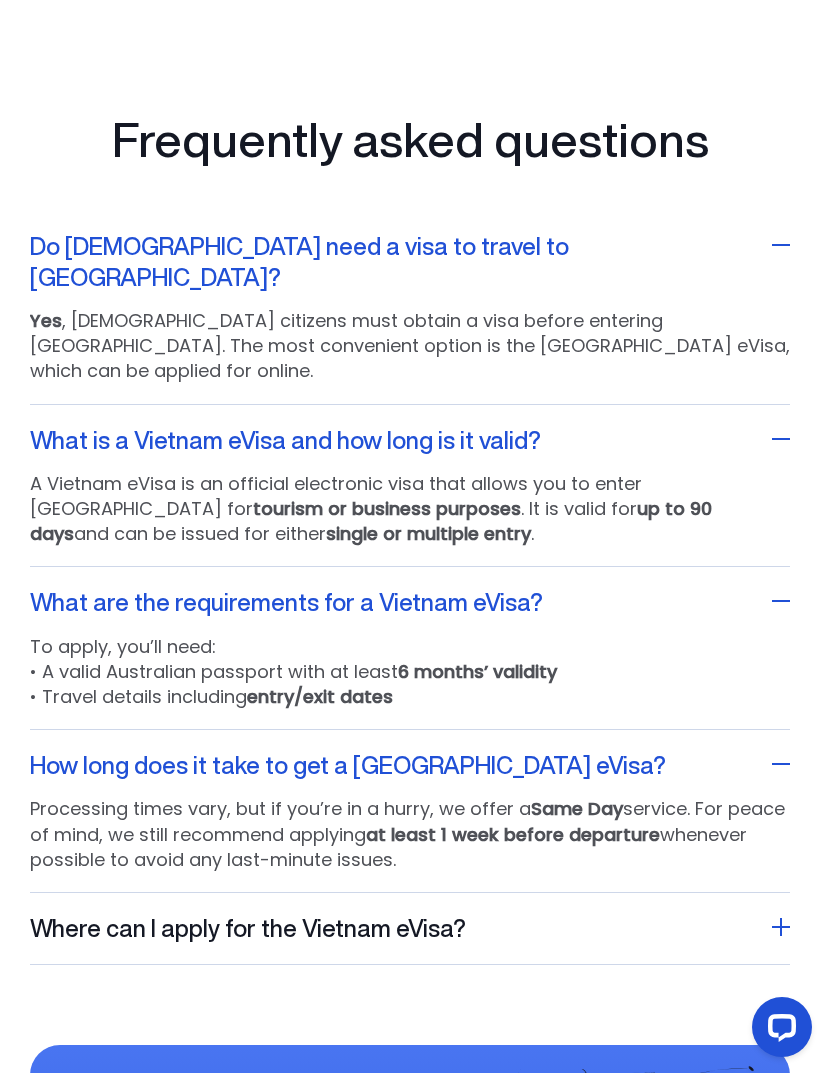 click on "Where can I apply for the Vietnam eVisa? You can apply directly through the Vietnam Immigration Portal or use a trusted travel service to simplify the process." at bounding box center [410, 929] 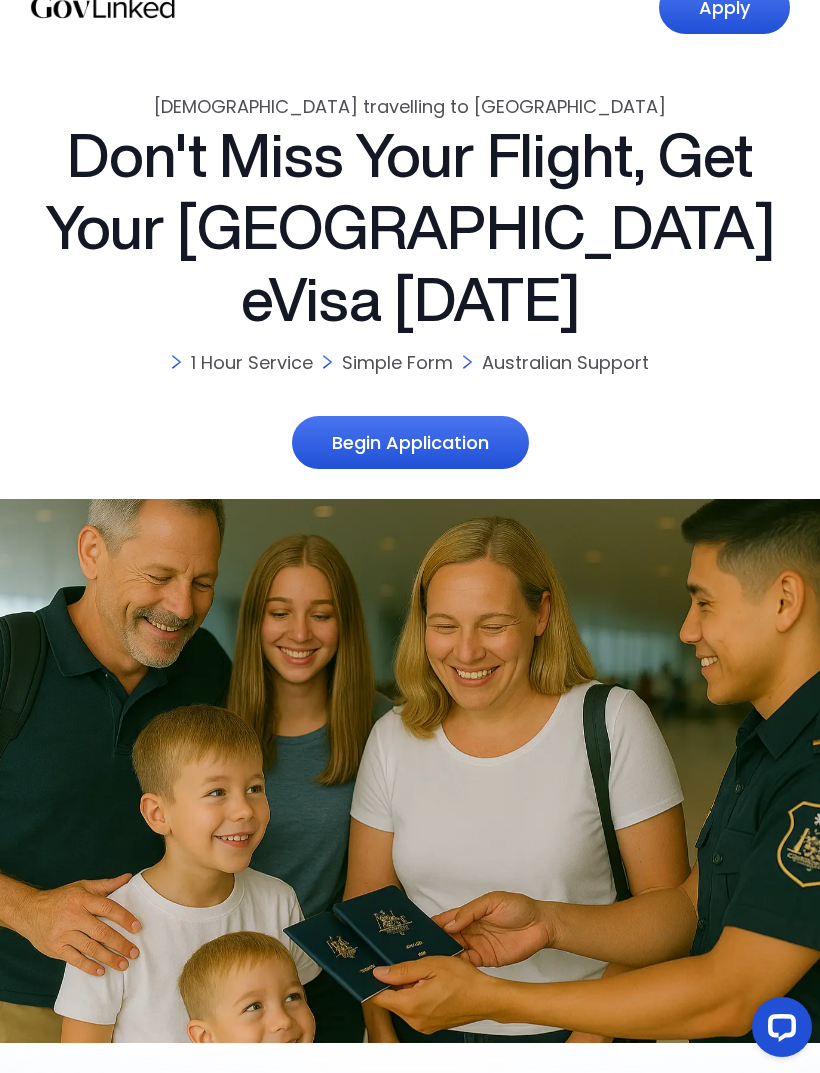 scroll, scrollTop: 0, scrollLeft: 0, axis: both 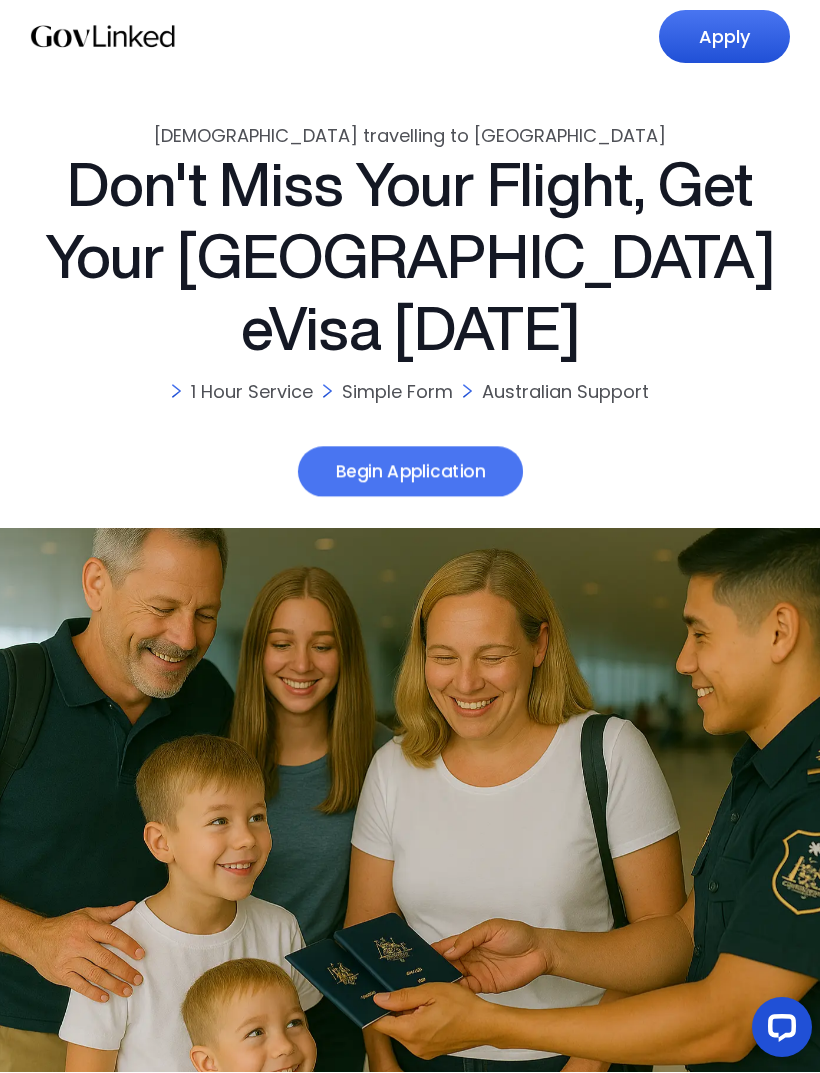 click on "Begin Application" at bounding box center (409, 471) 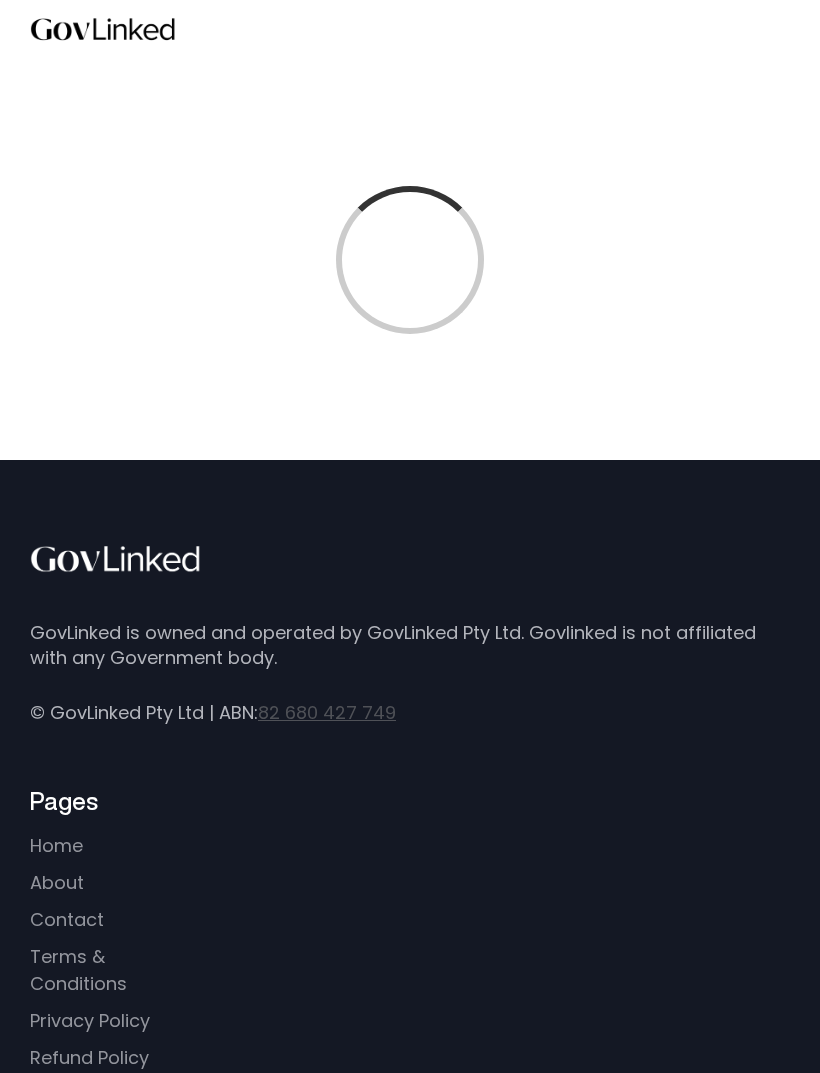 scroll, scrollTop: 0, scrollLeft: 0, axis: both 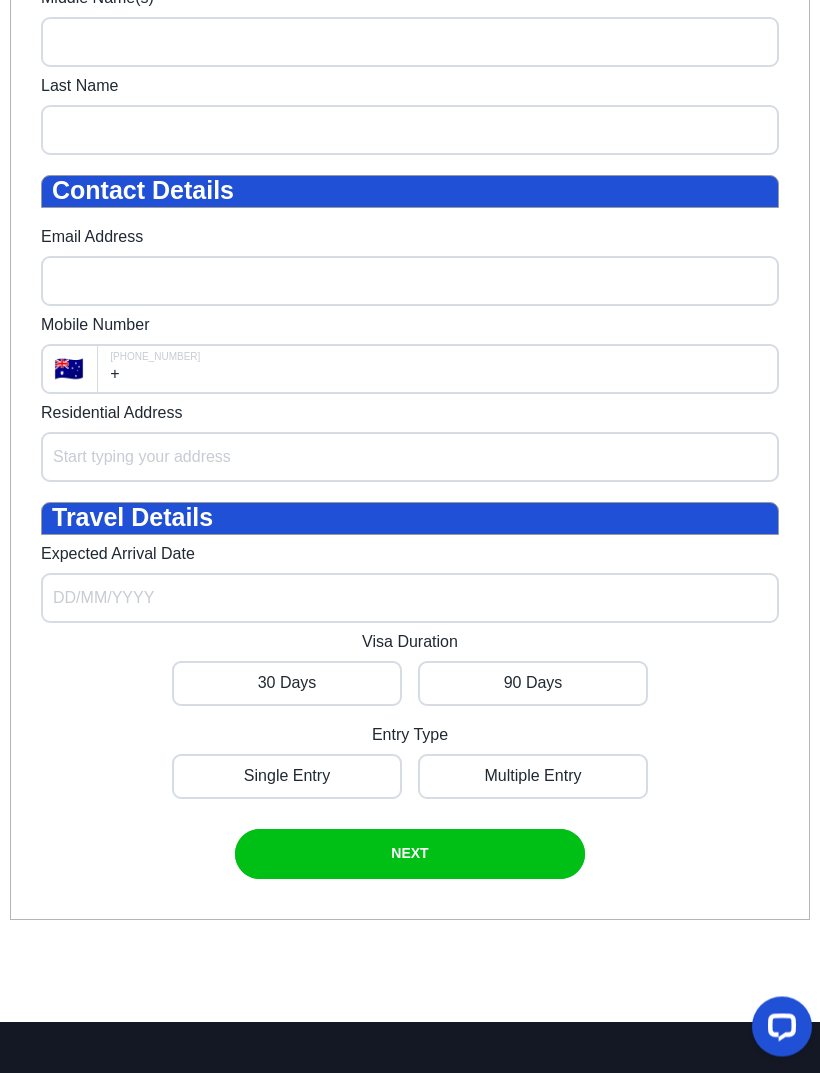 click at bounding box center [287, 684] 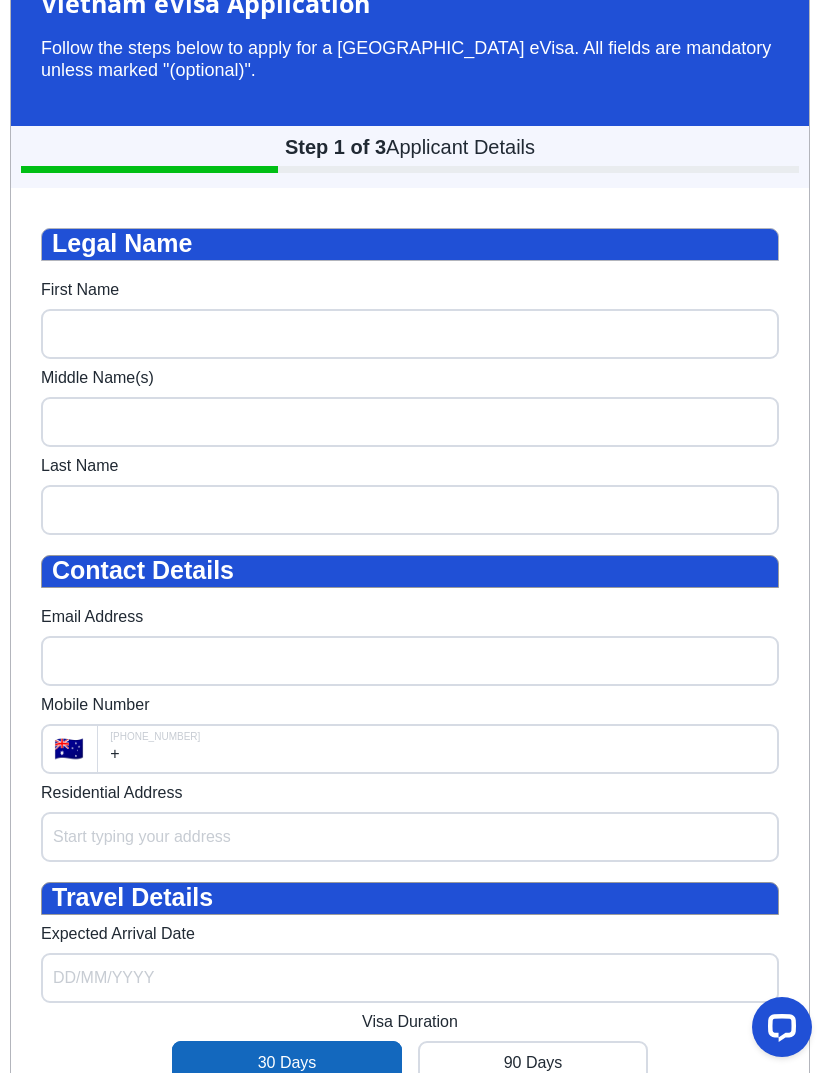 scroll, scrollTop: 0, scrollLeft: 0, axis: both 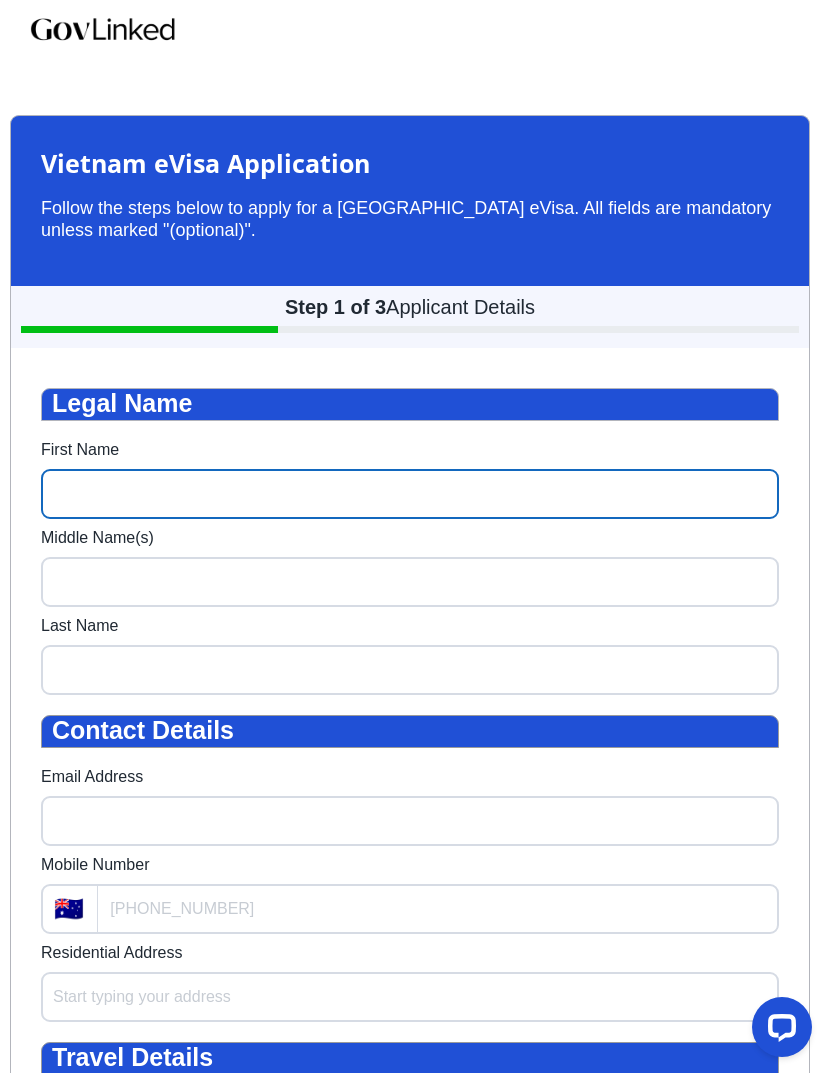 click on "First Name" at bounding box center (410, 494) 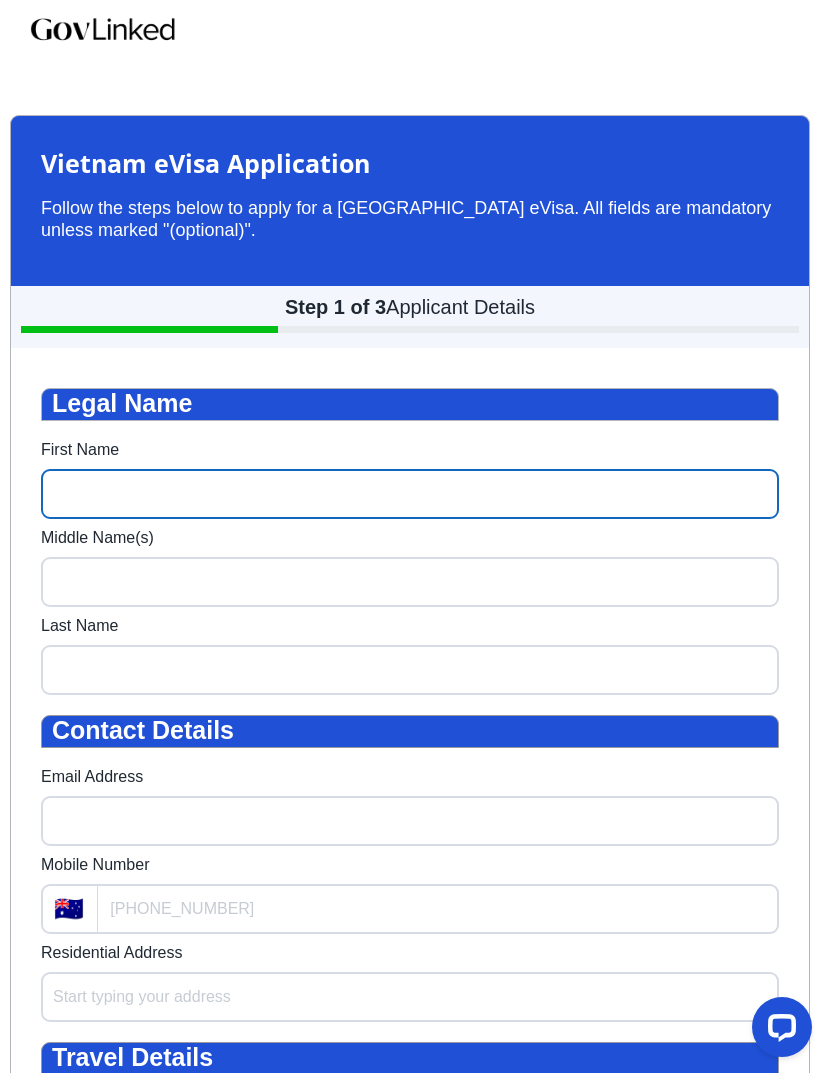 type on "Thumy" 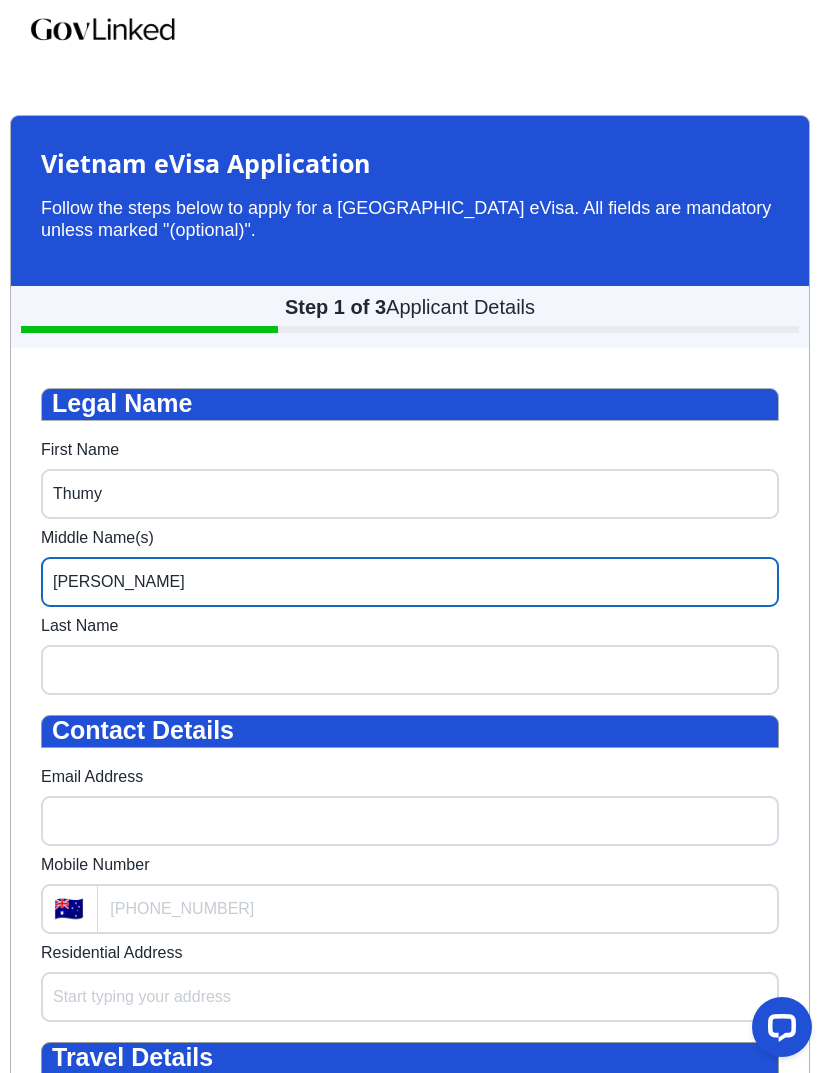 type on "Hoang" 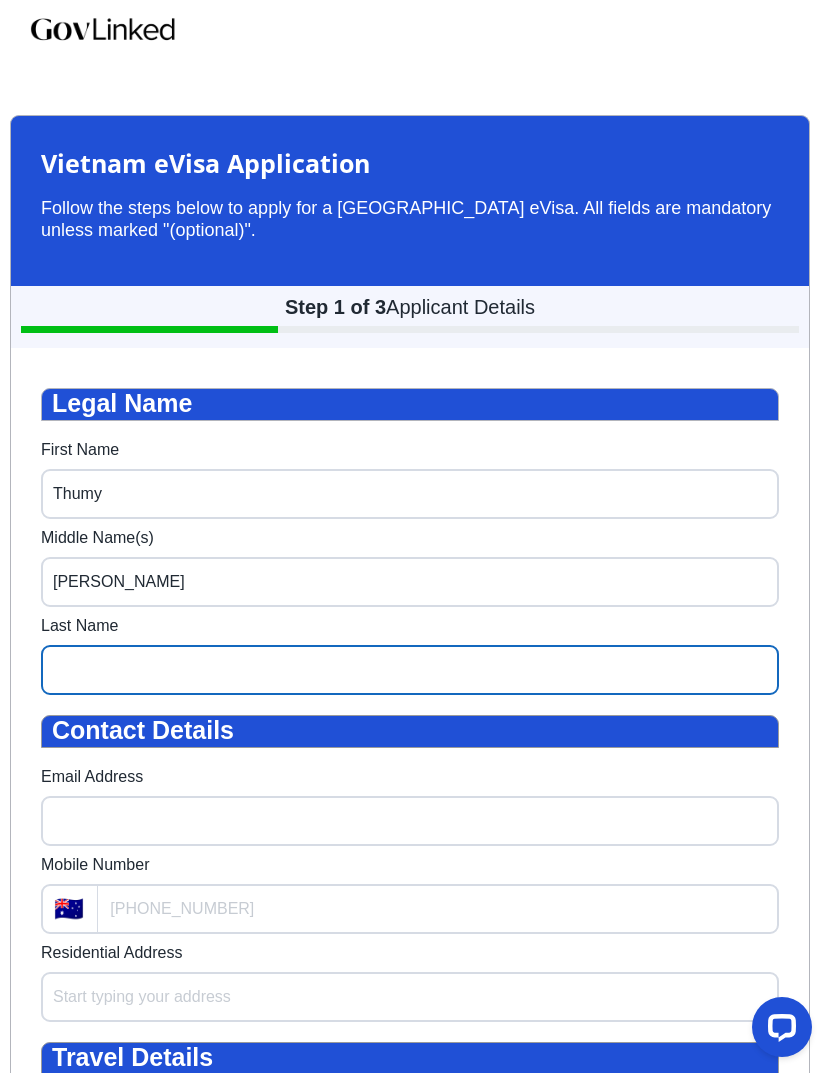 click on "Last Name" at bounding box center [410, 670] 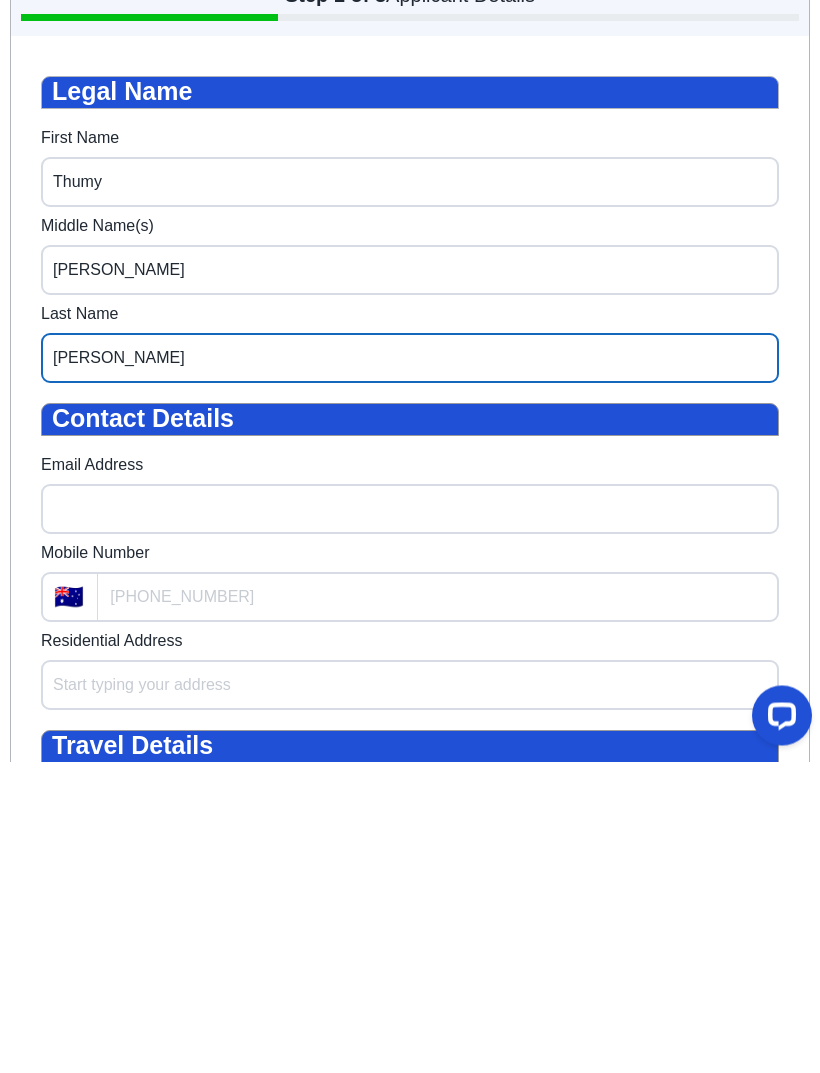 type on "Pham" 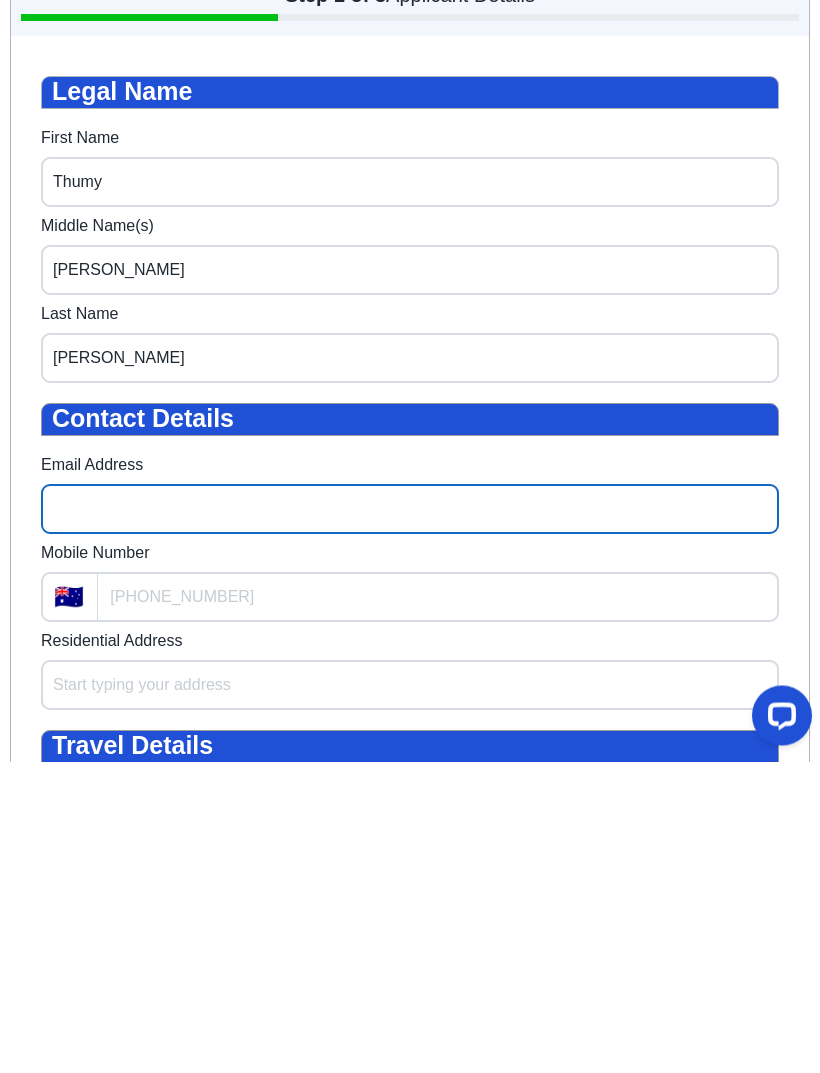click on "Email Address" at bounding box center [410, 510] 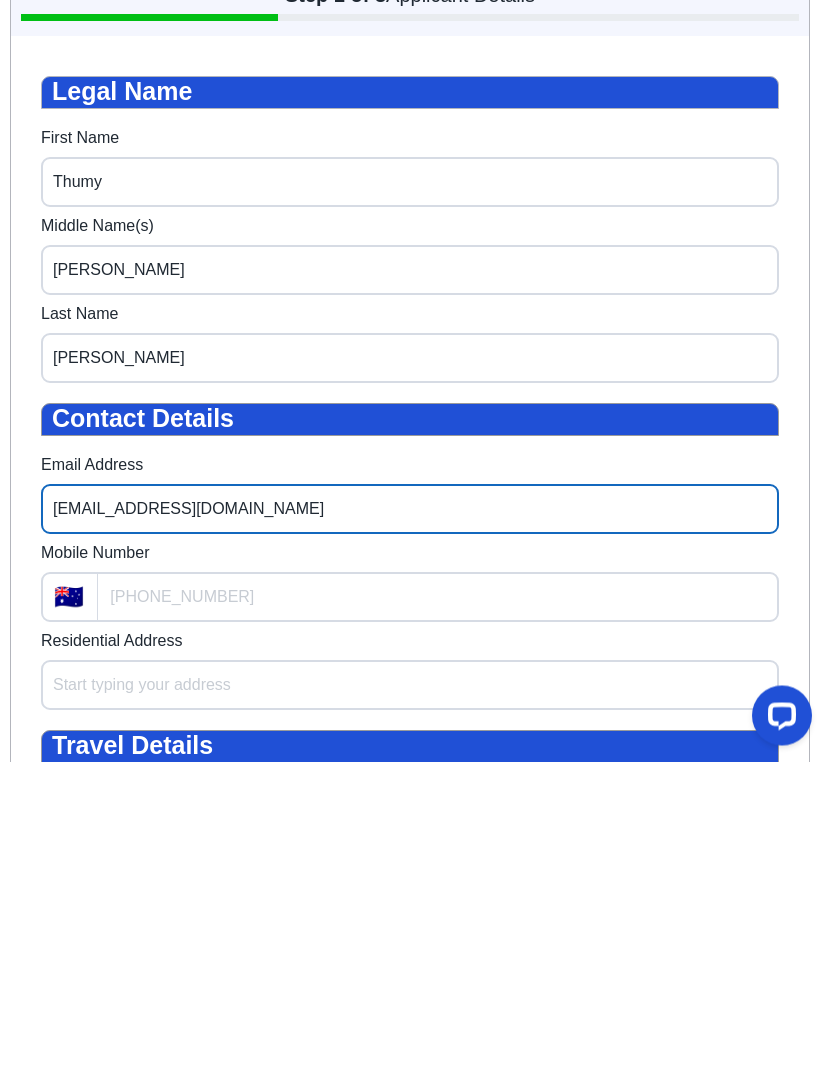 type on "2mi2mi@gmail.com" 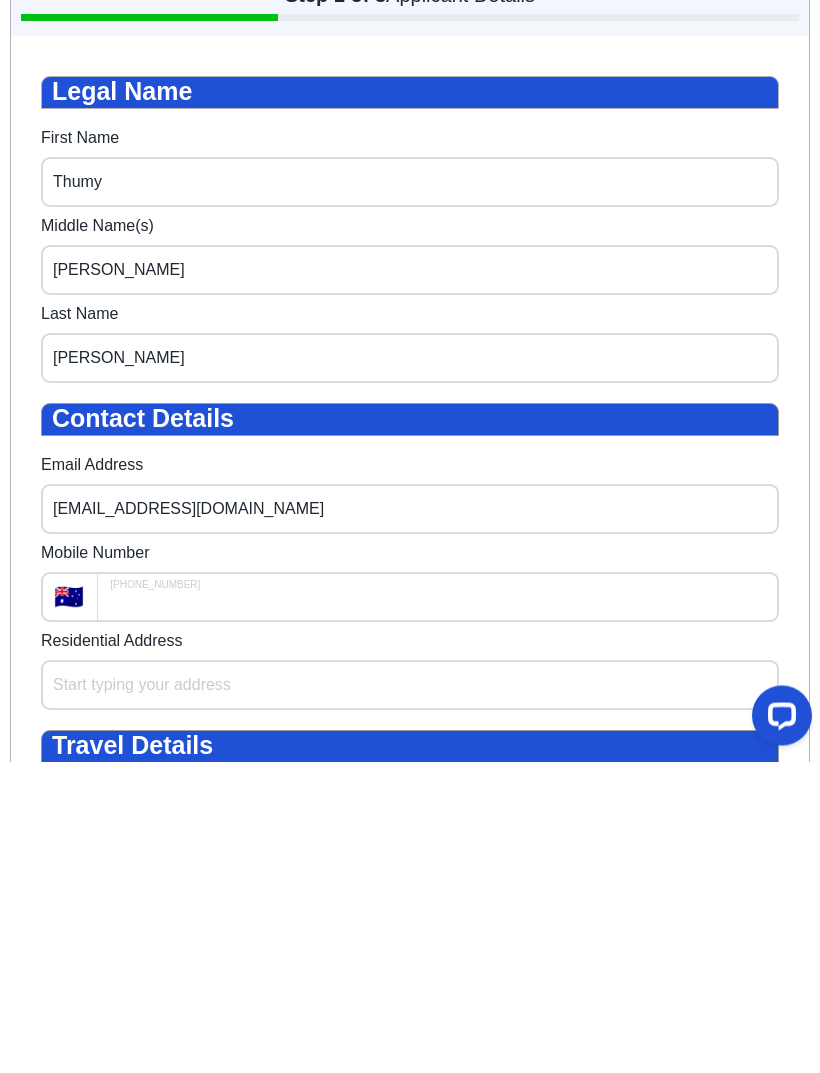 click on "Mobile Number" at bounding box center (438, 598) 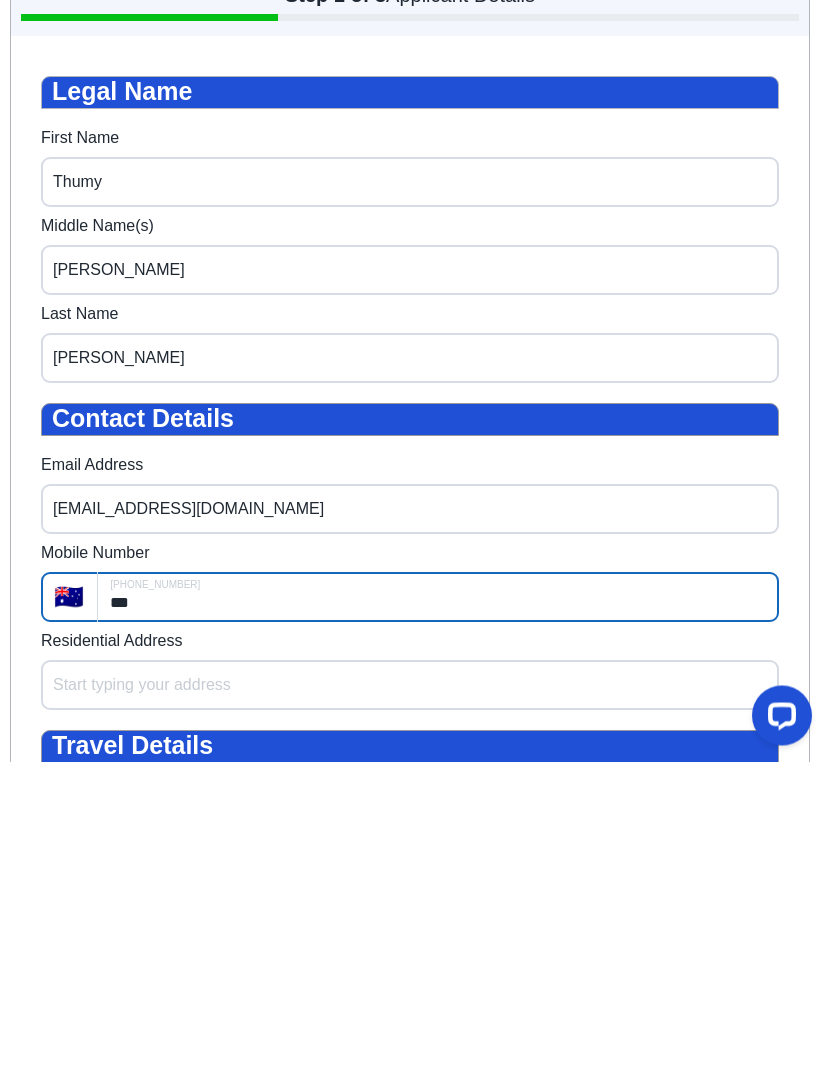 type on "**********" 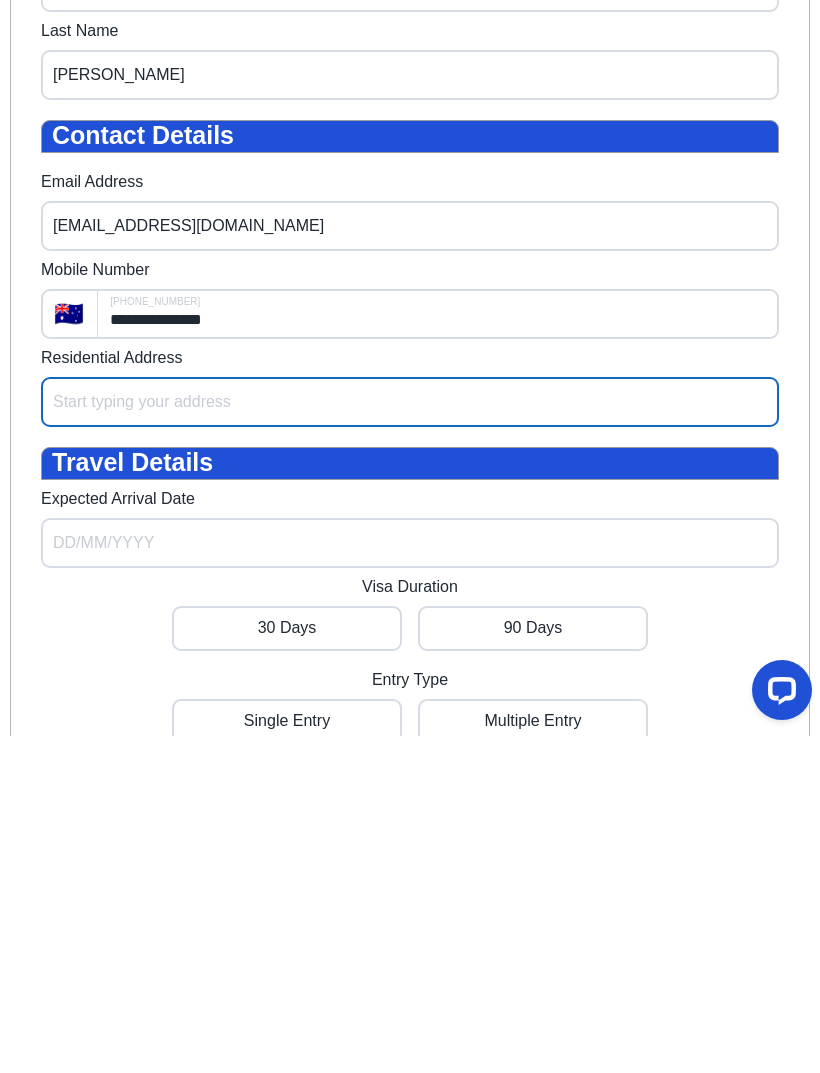 scroll, scrollTop: 269, scrollLeft: 0, axis: vertical 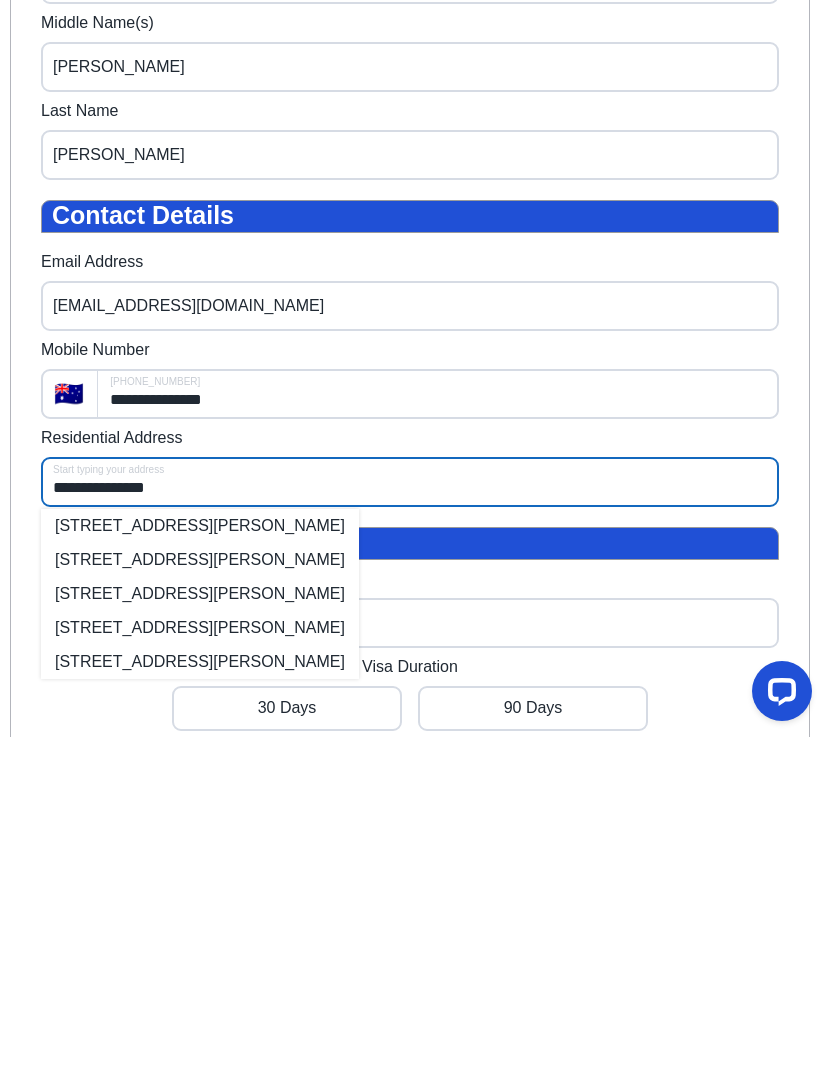 click on "18/21 Wilson Street, South Yarra VIC, Australia" at bounding box center [200, 560] 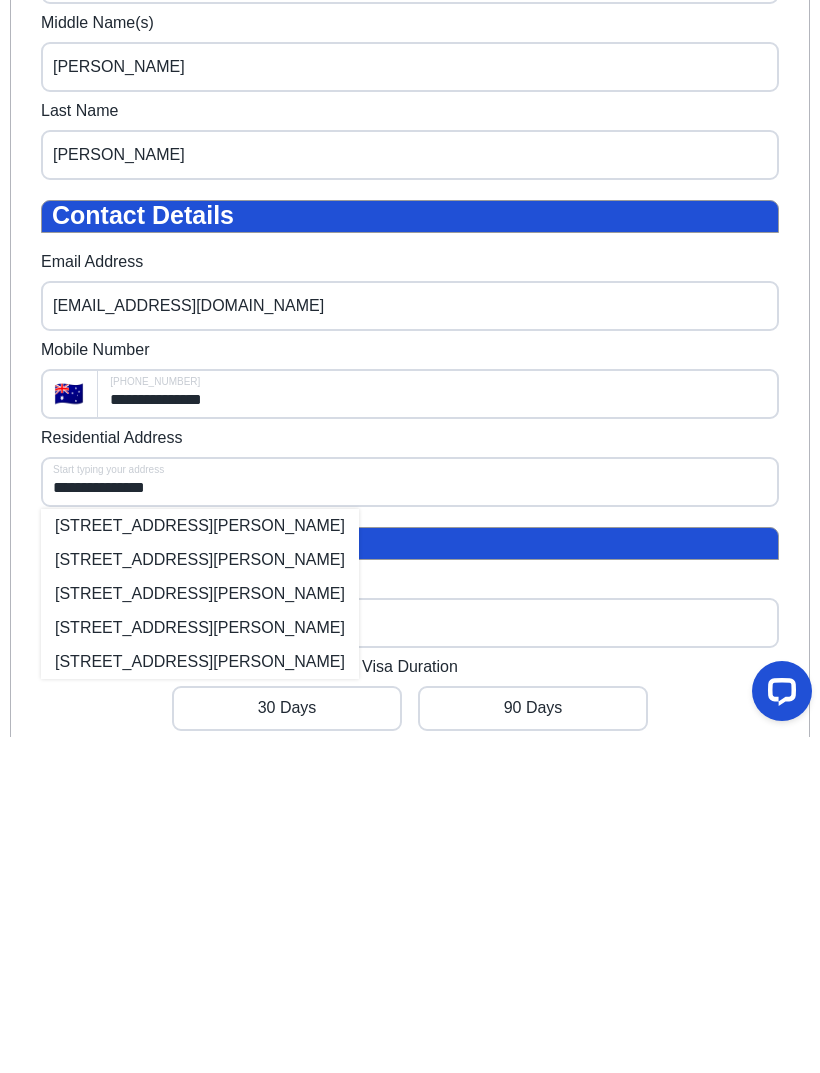 scroll, scrollTop: 605, scrollLeft: 0, axis: vertical 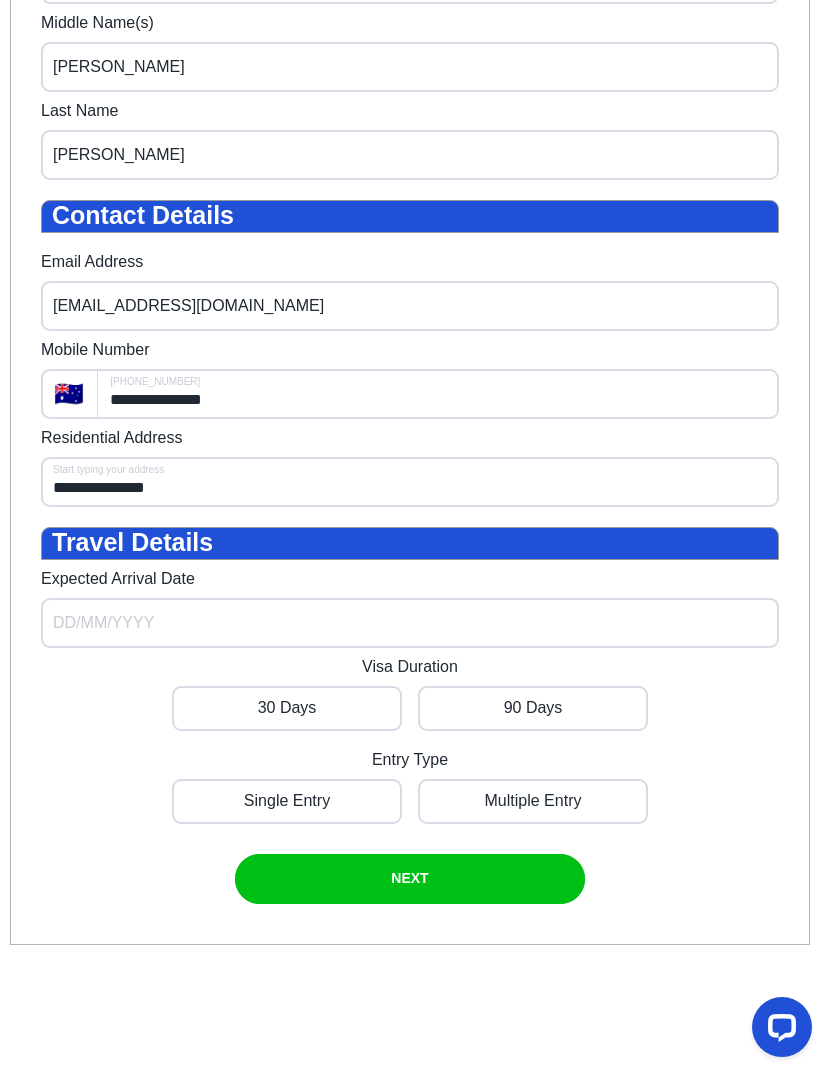 type on "**********" 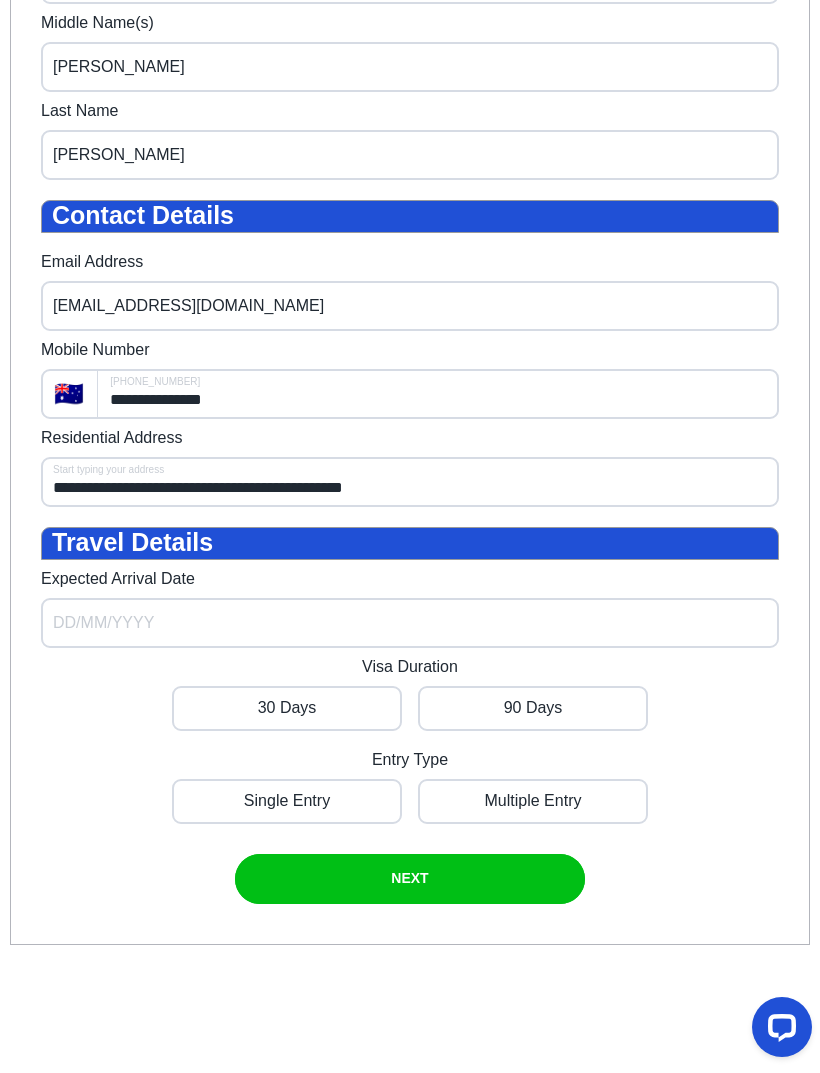 click on "Expected Arrival Date" at bounding box center [410, 623] 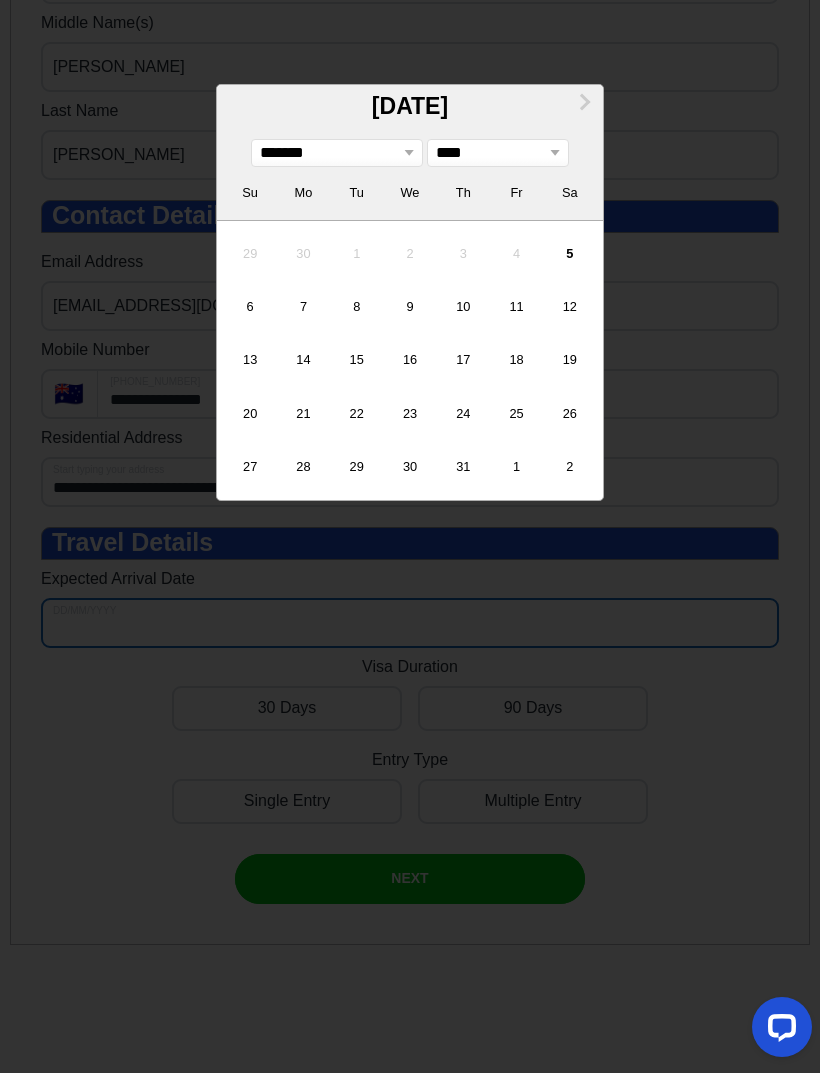 click on "Su Mo Tu We Th Fr Sa" at bounding box center [410, 193] 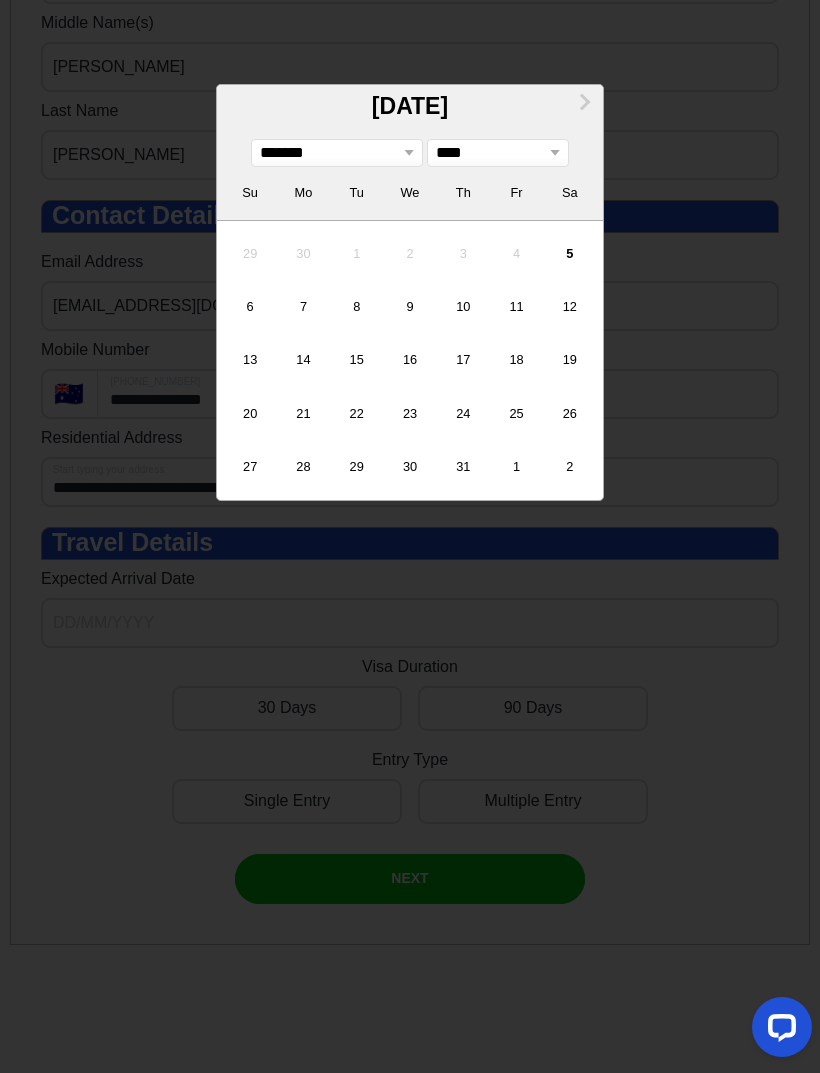 click on "******* ******** ***** ***** *** **** **** ****** ********* ******* ******** ********" at bounding box center (337, 153) 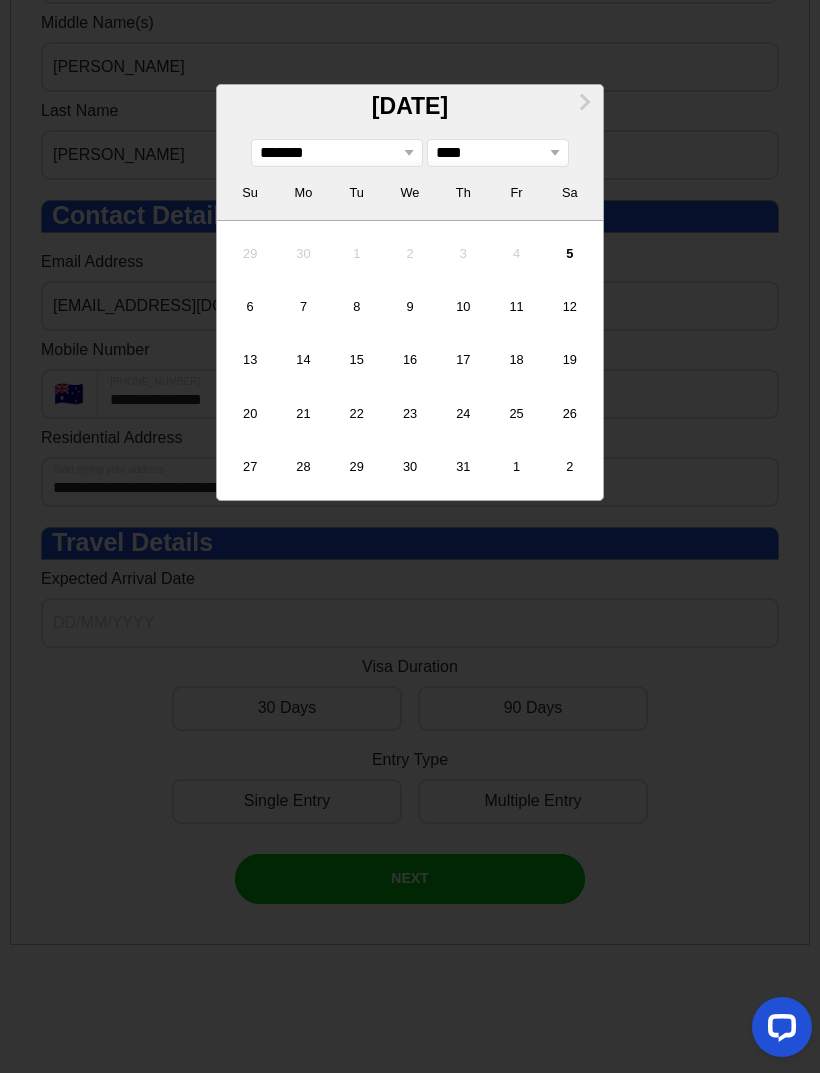 select on "*" 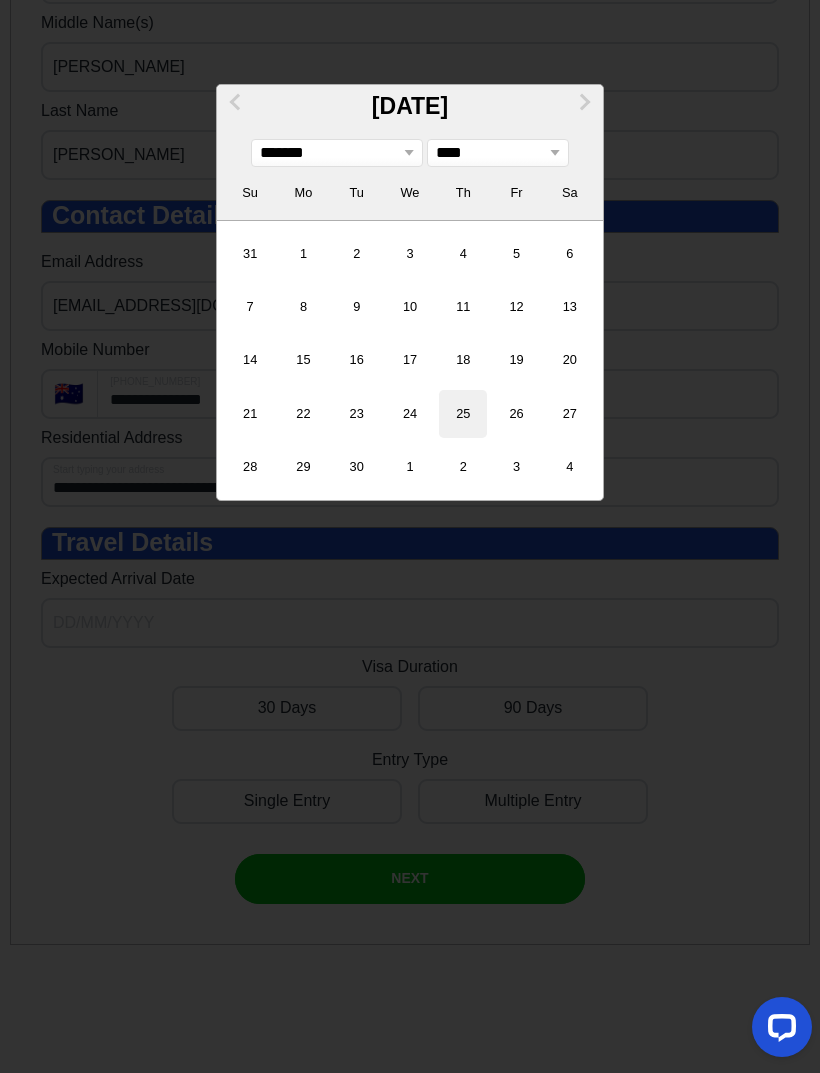 click on "25" at bounding box center [463, 414] 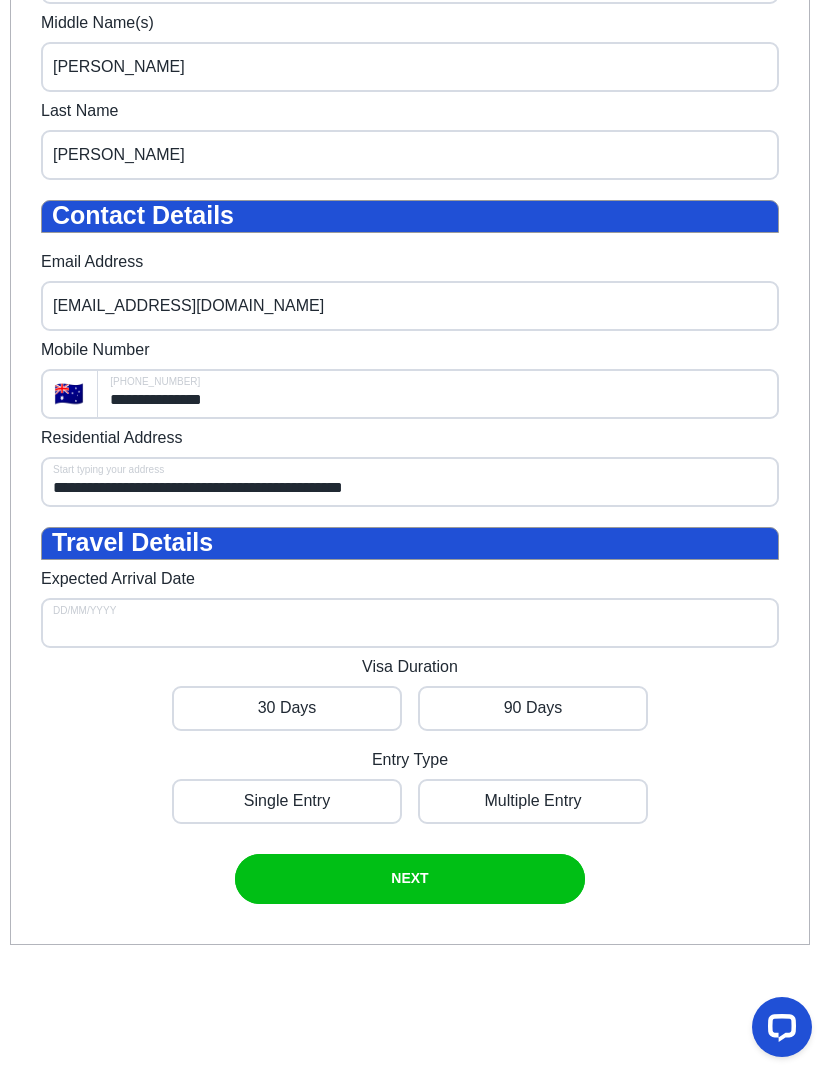 type on "**********" 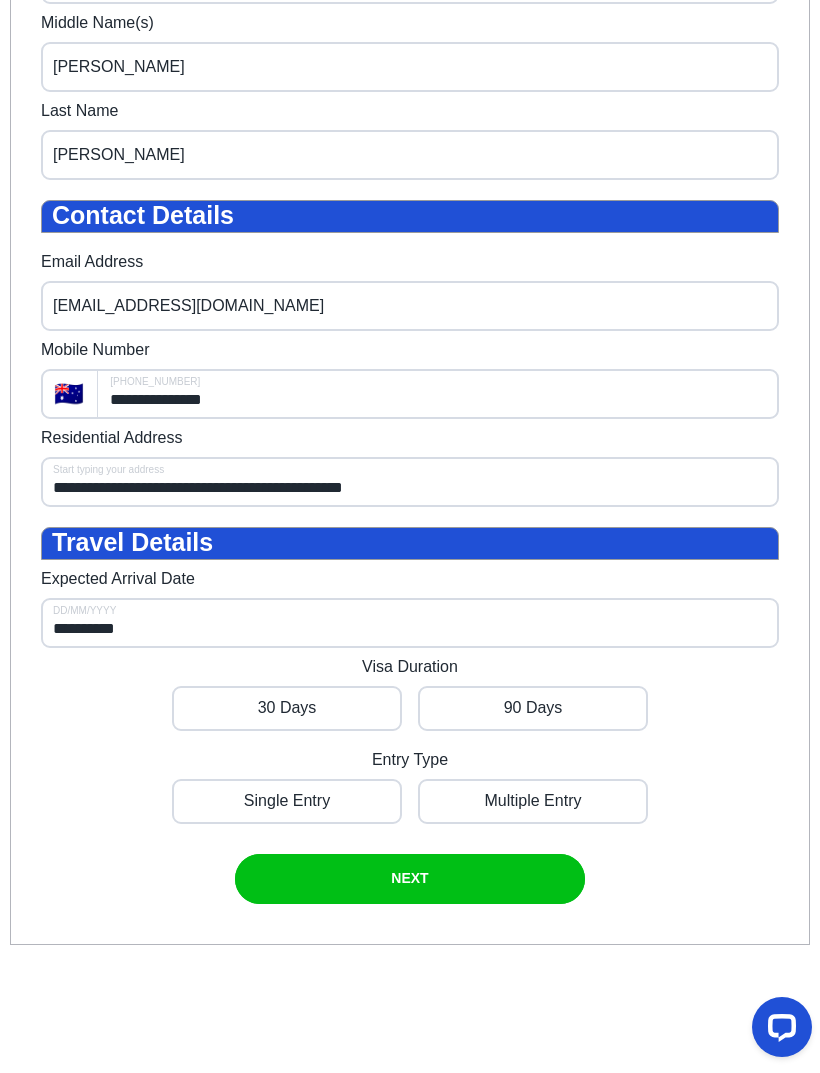 click at bounding box center [287, 708] 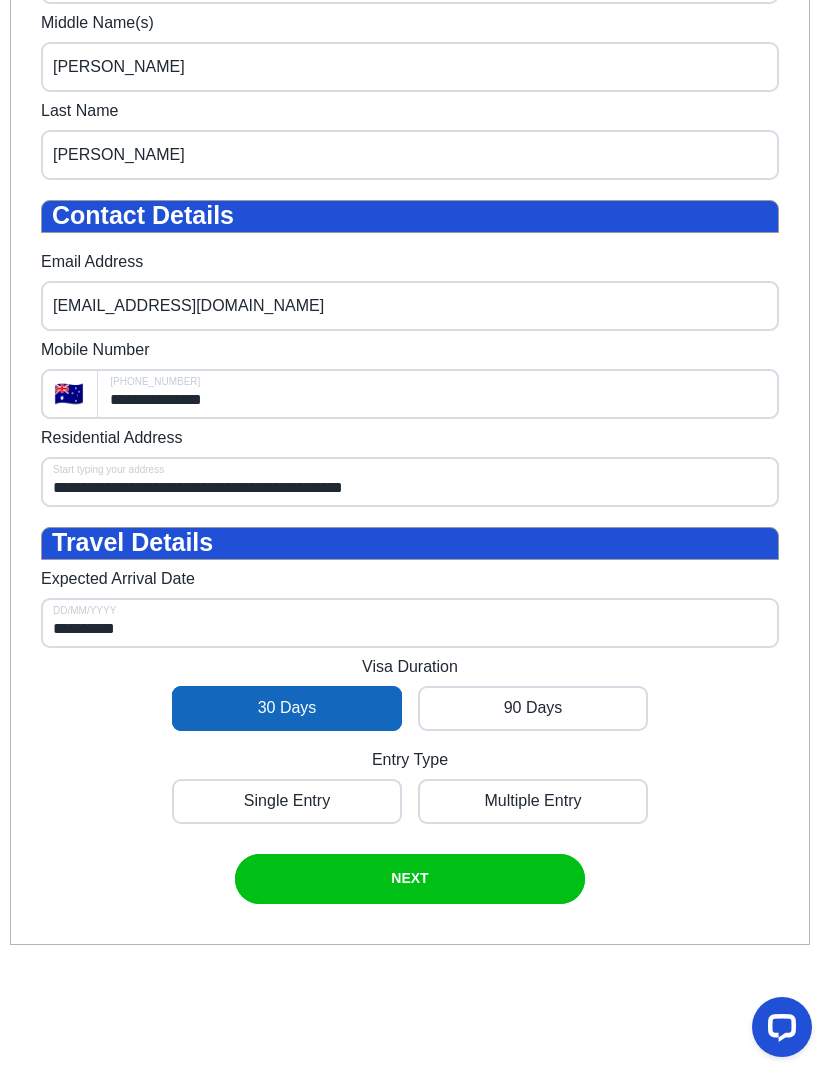 scroll, scrollTop: 636, scrollLeft: 0, axis: vertical 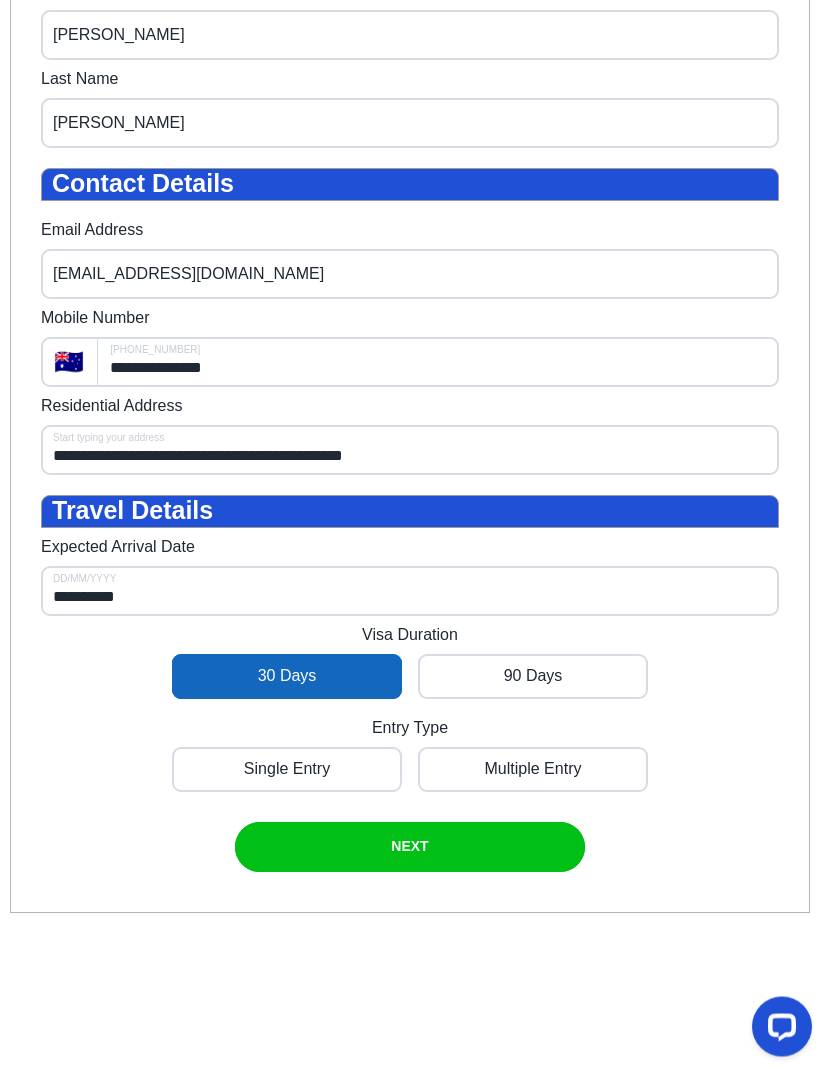 click at bounding box center [287, 770] 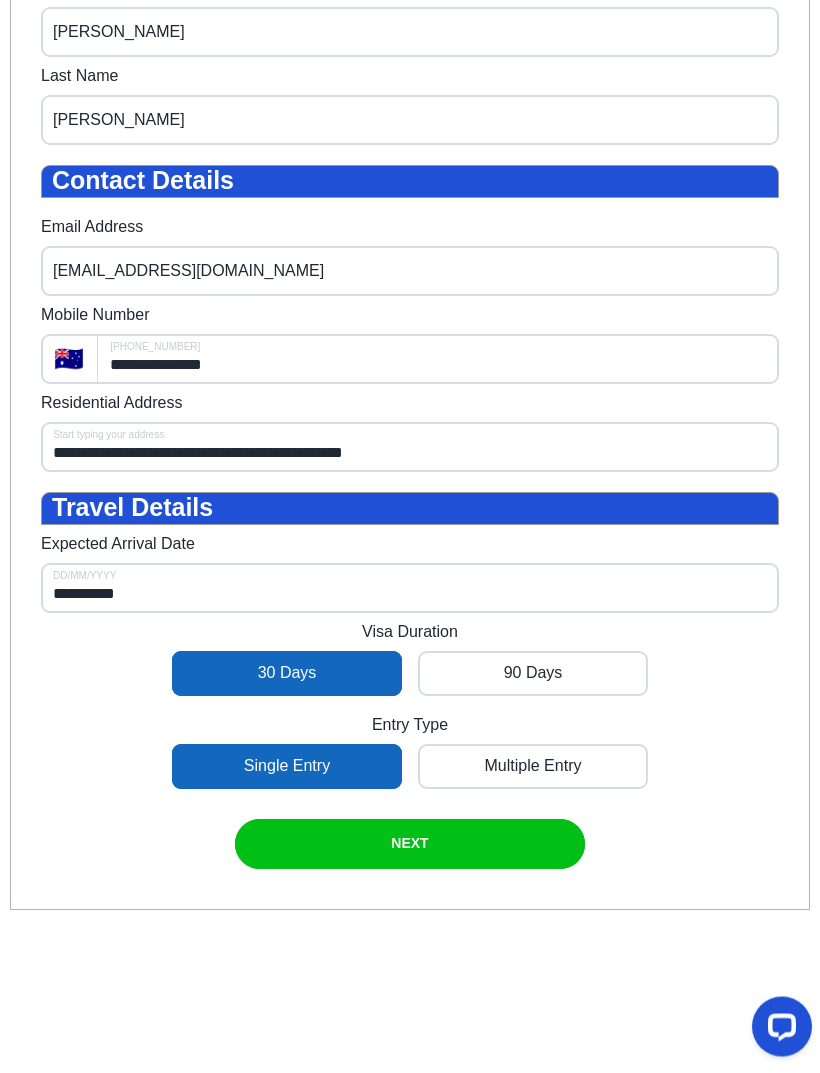 click at bounding box center [410, 845] 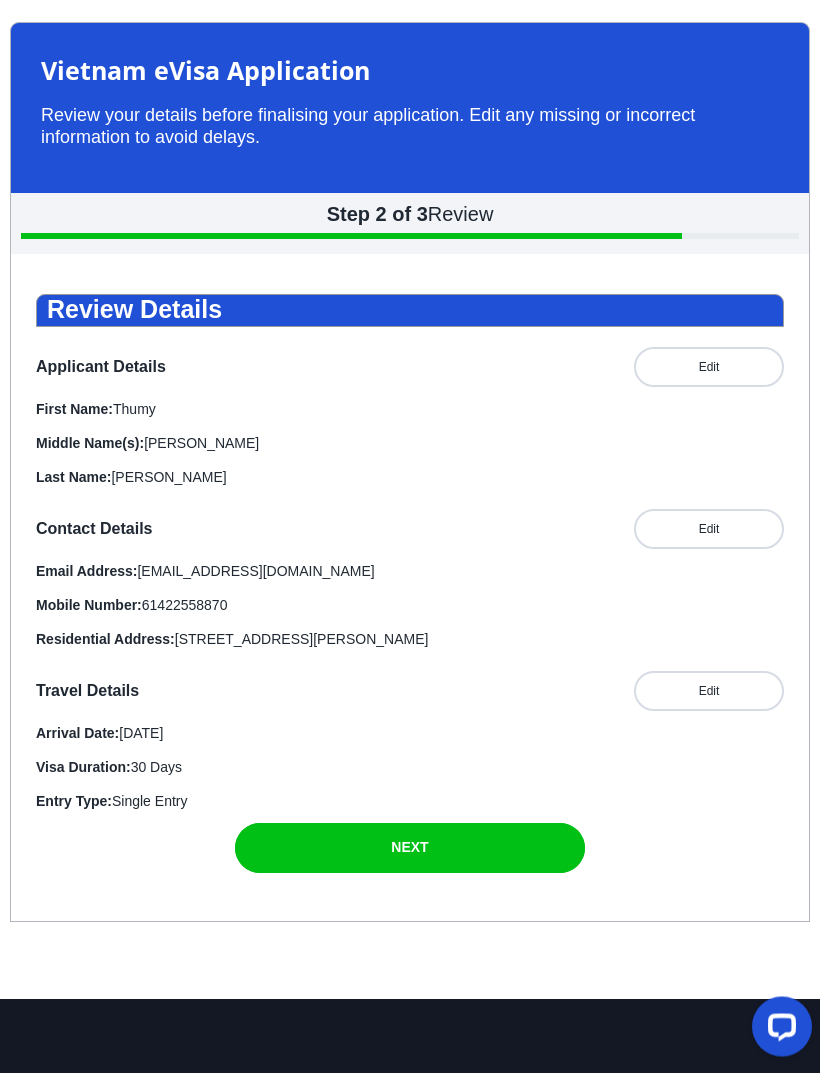 scroll, scrollTop: 61, scrollLeft: 0, axis: vertical 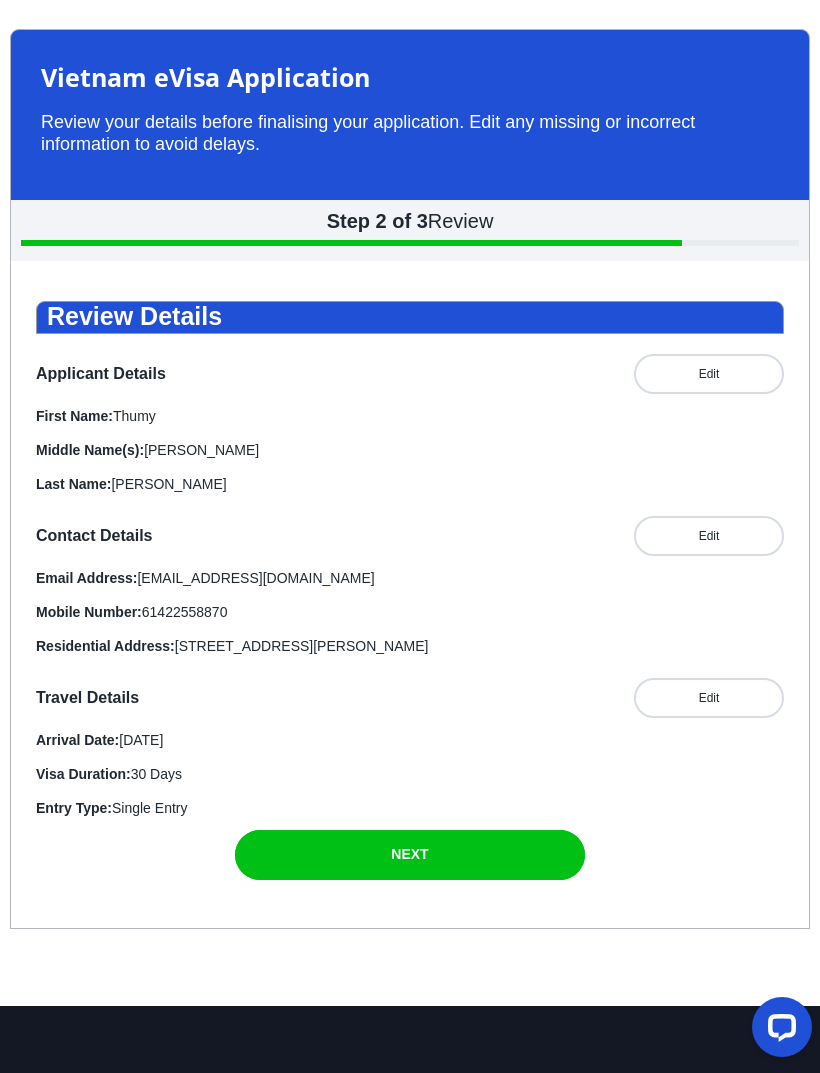 click at bounding box center (410, 855) 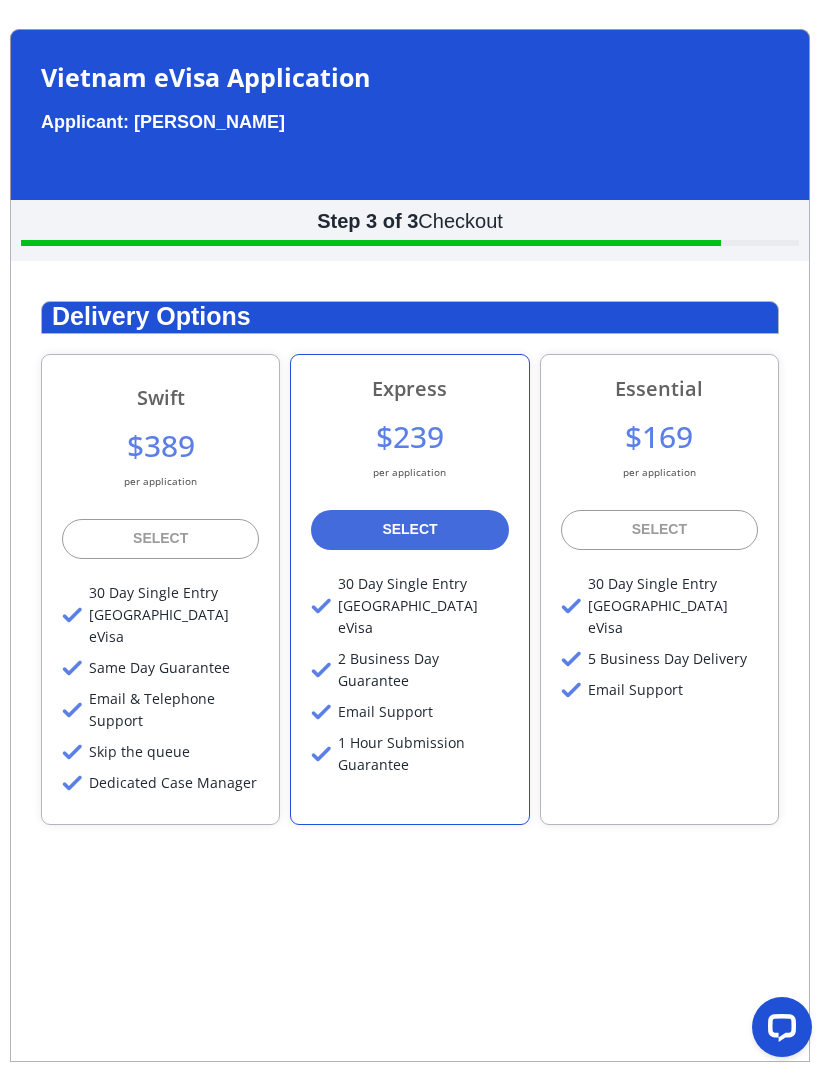 click on "SELECT" at bounding box center [659, 529] 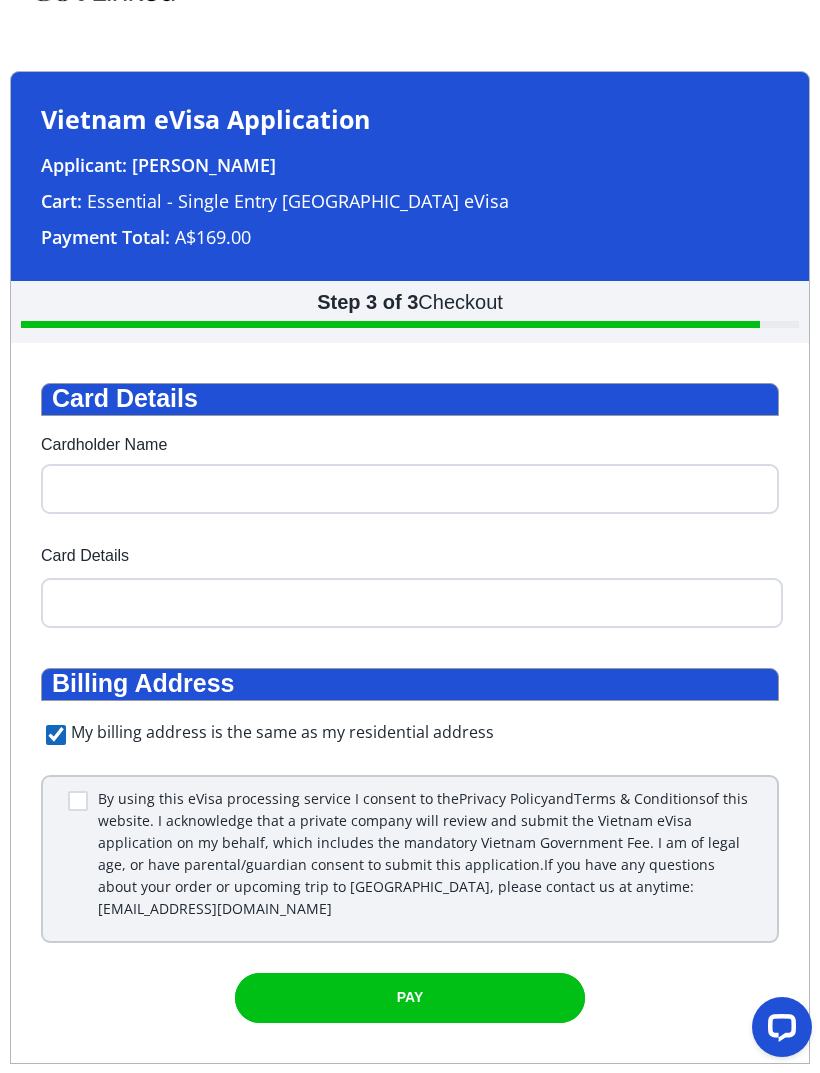 scroll, scrollTop: 0, scrollLeft: 0, axis: both 